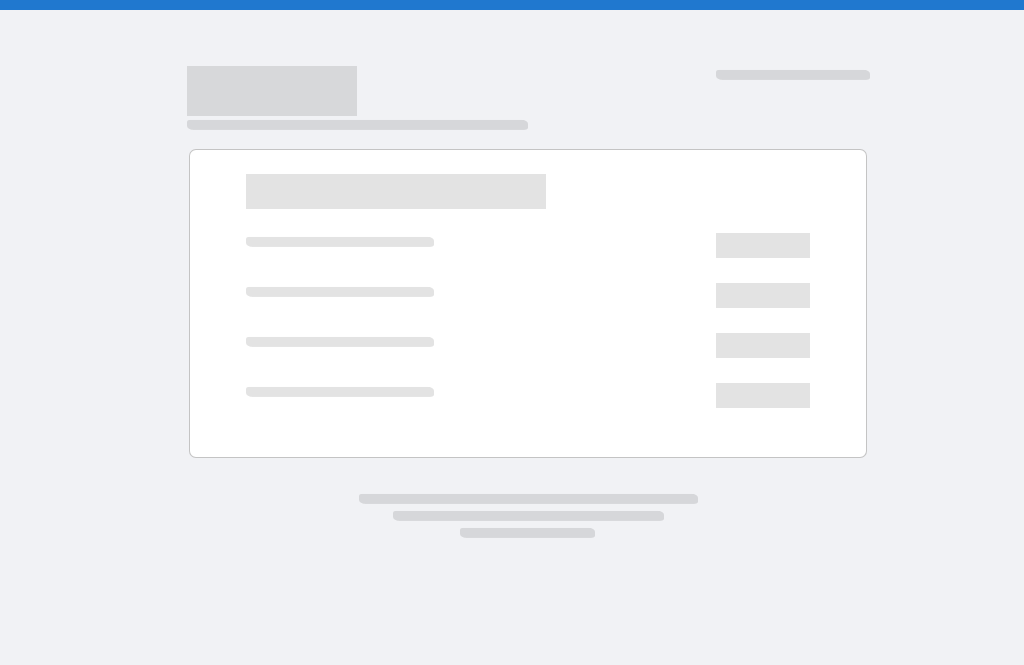 scroll, scrollTop: 0, scrollLeft: 0, axis: both 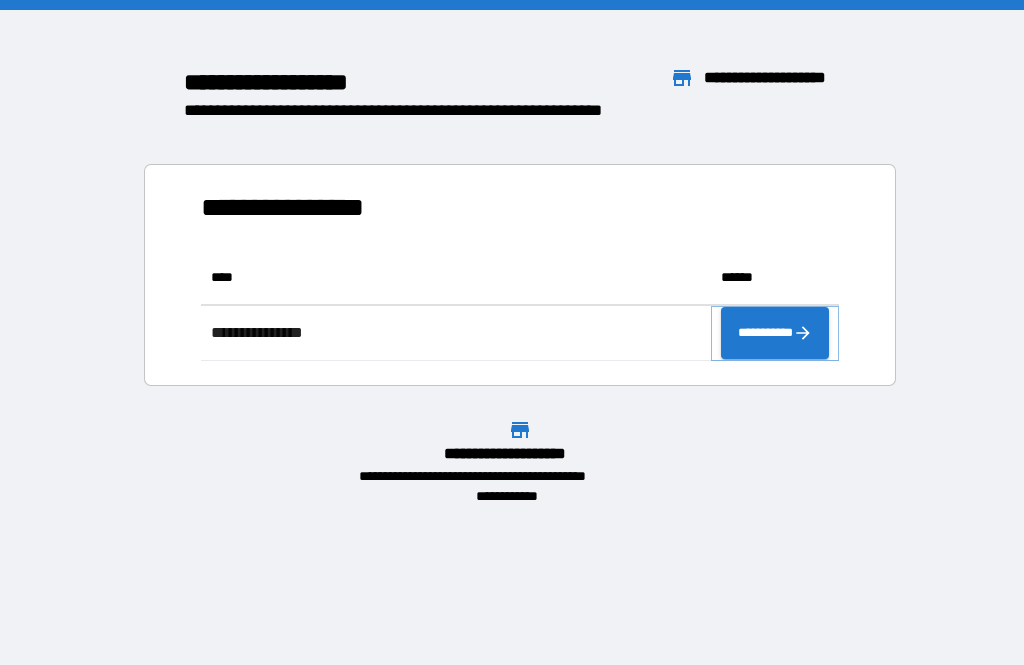 click on "**********" at bounding box center [775, 333] 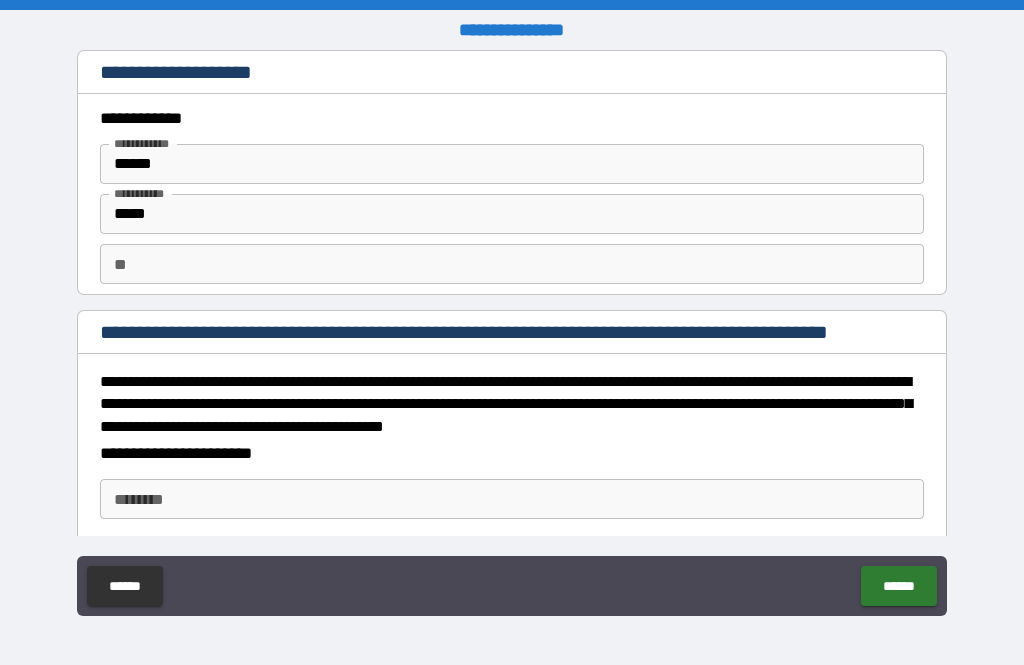 type on "*" 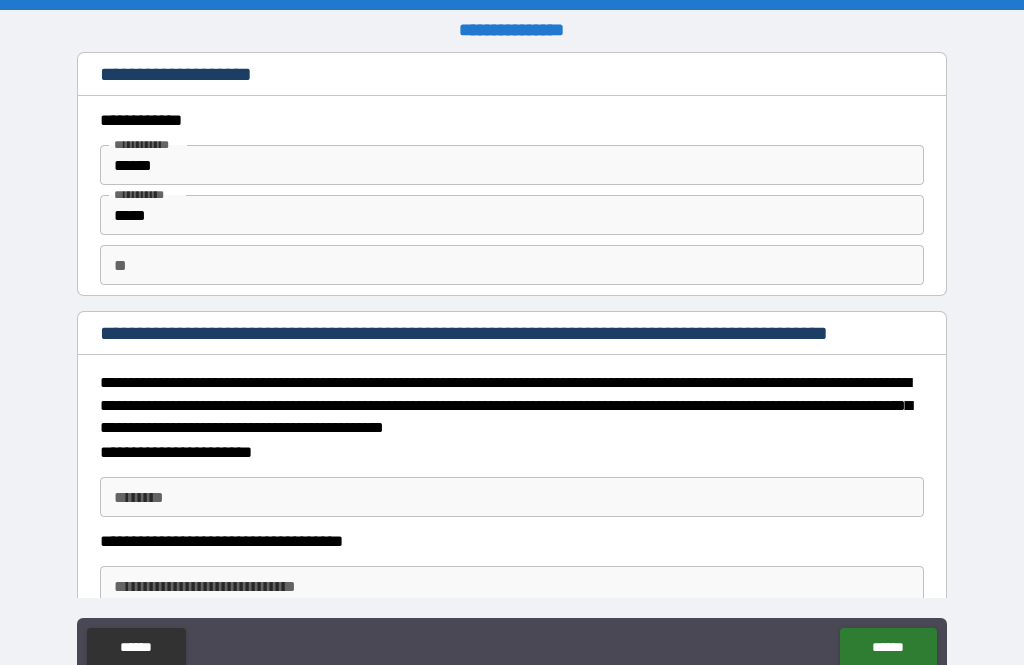 click on "**" at bounding box center [512, 265] 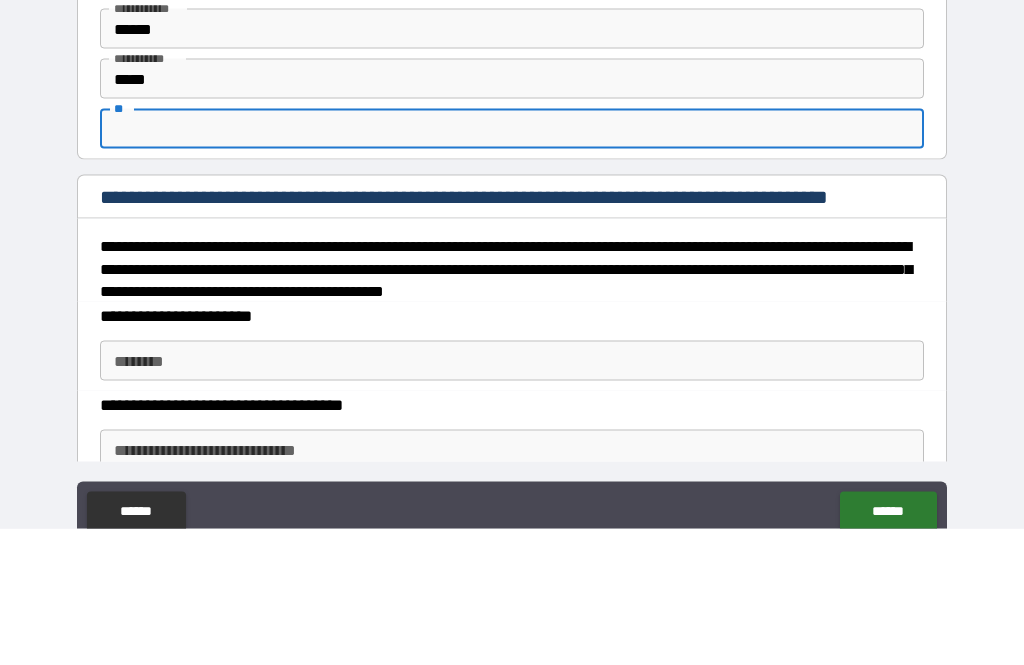 type on "*" 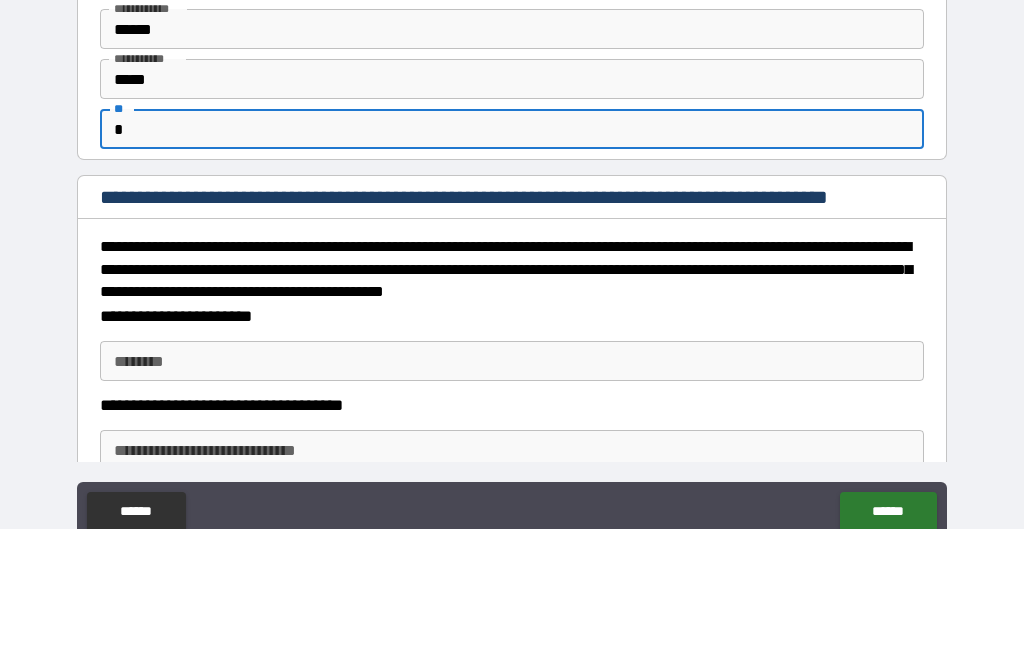 type on "*" 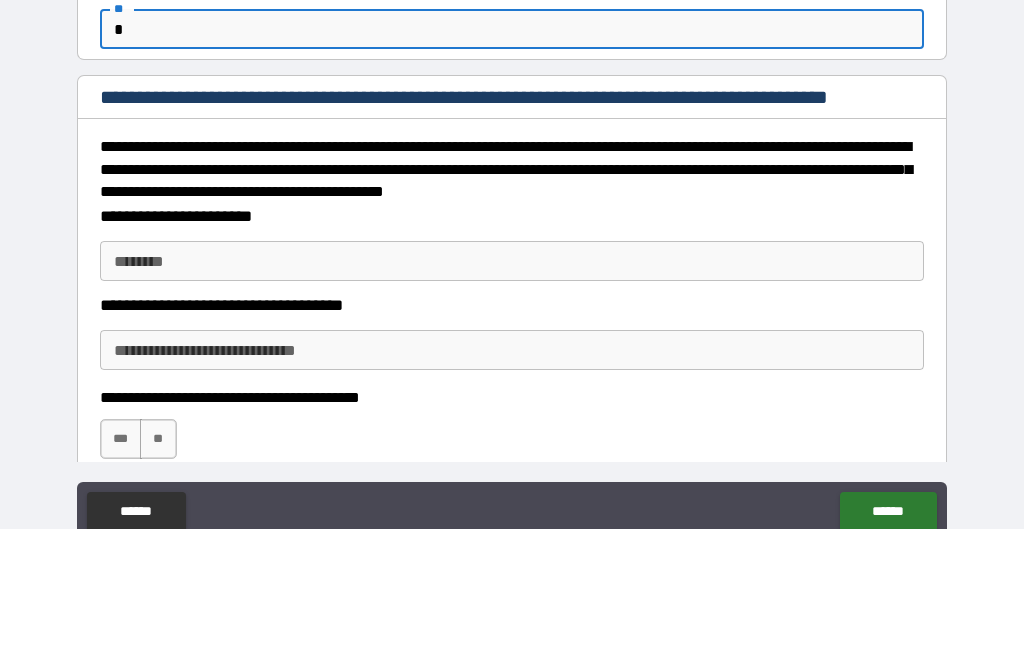 scroll, scrollTop: 114, scrollLeft: 0, axis: vertical 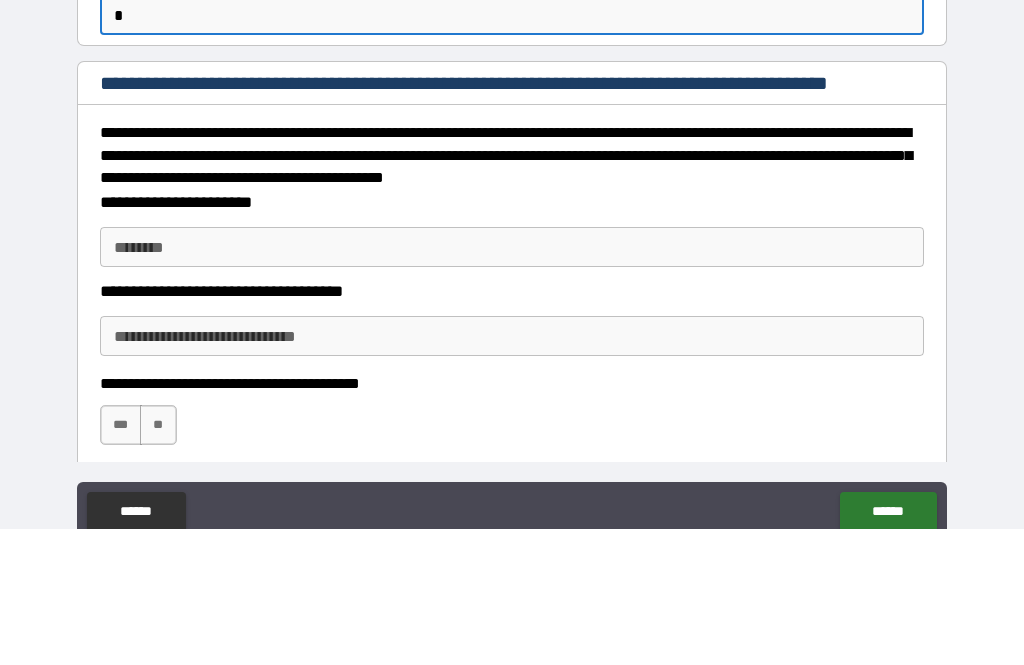 type on "*" 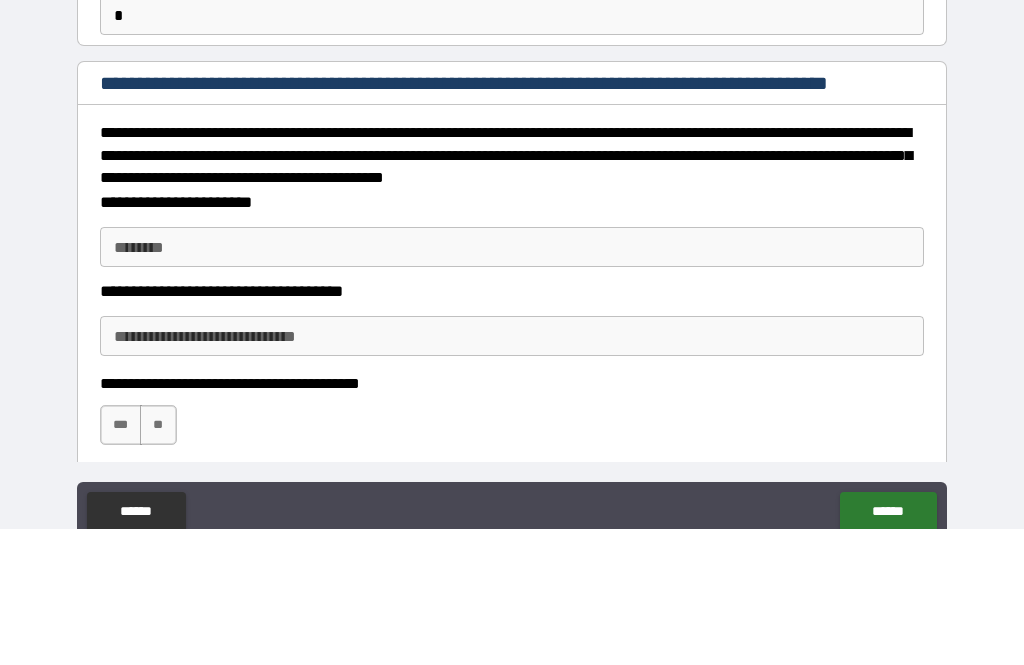 scroll, scrollTop: 64, scrollLeft: 0, axis: vertical 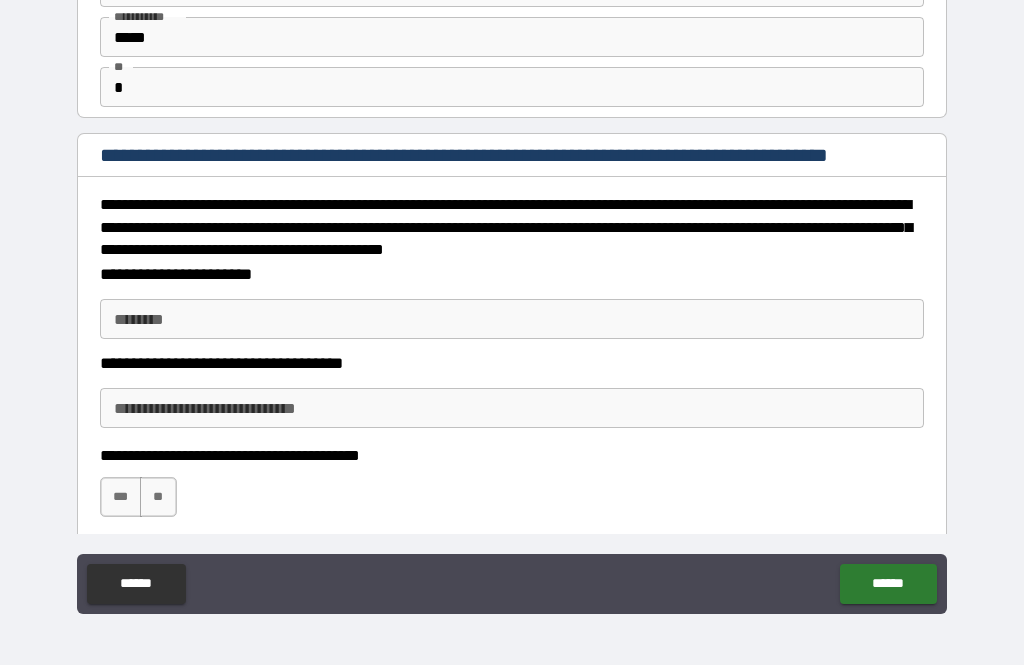 click on "********" at bounding box center [512, 319] 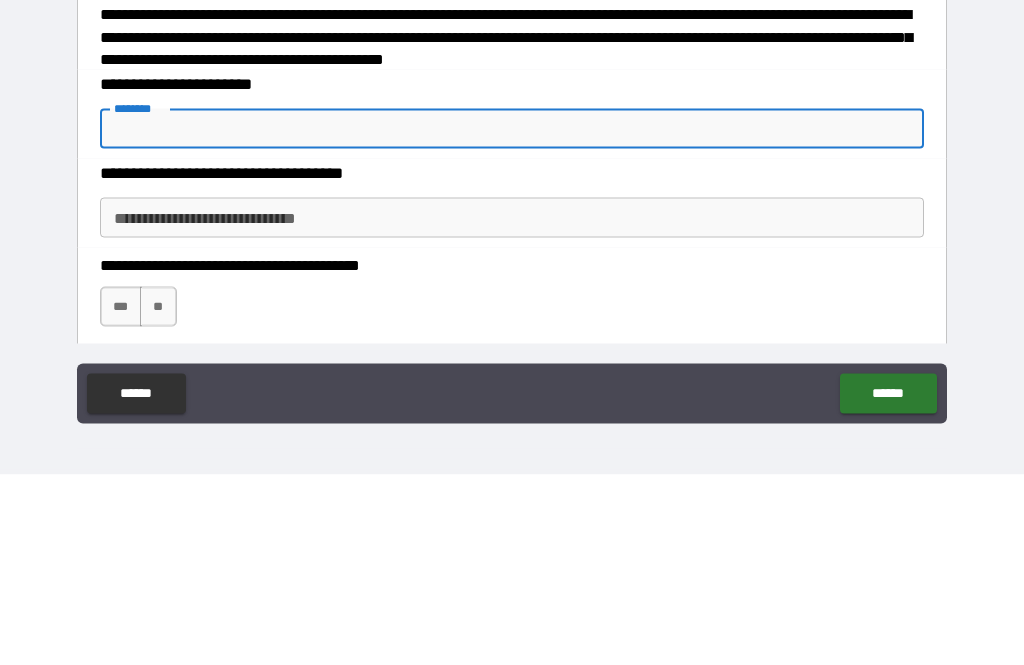 type on "*" 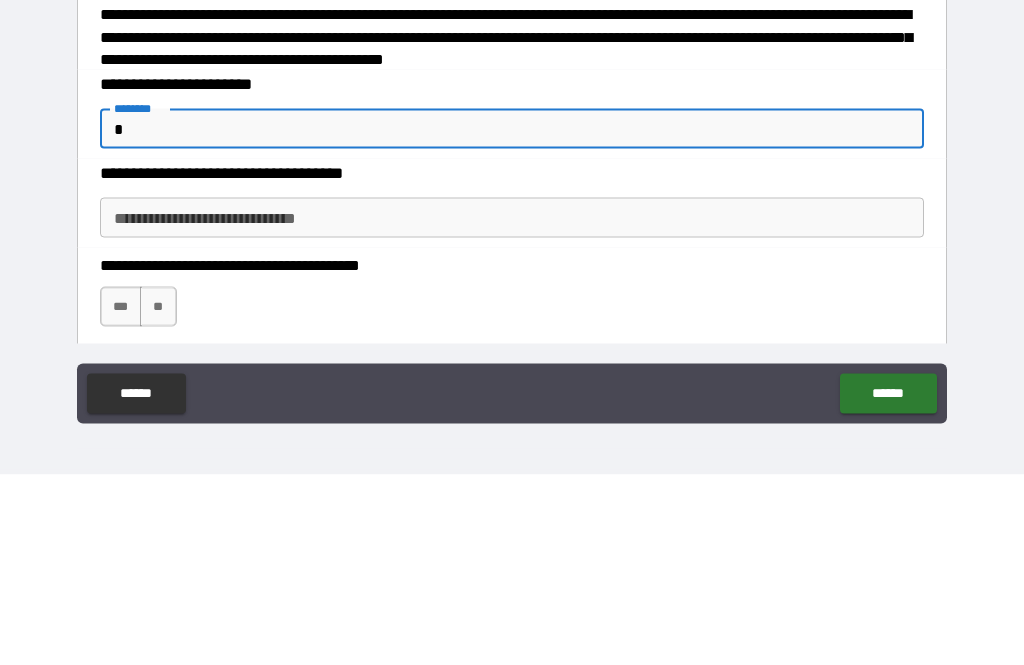 type on "*" 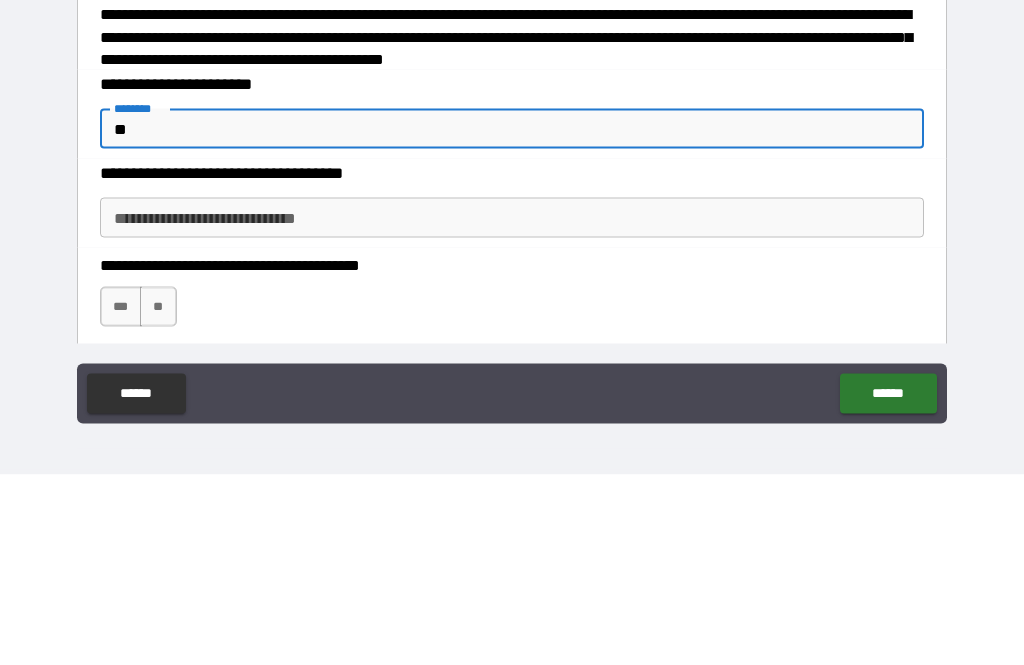 type on "*" 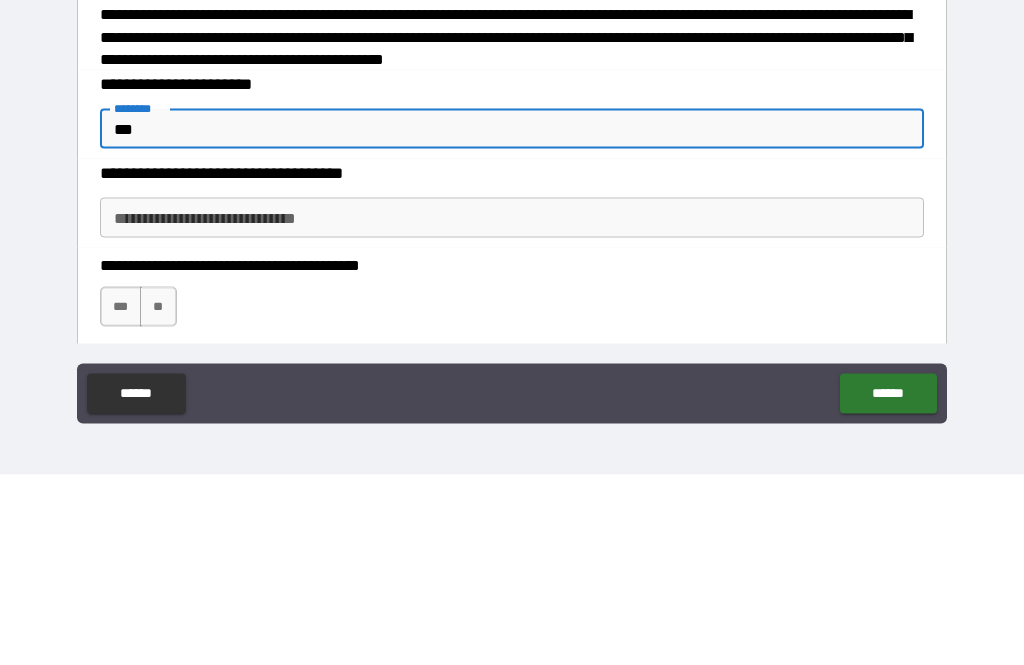 type on "****" 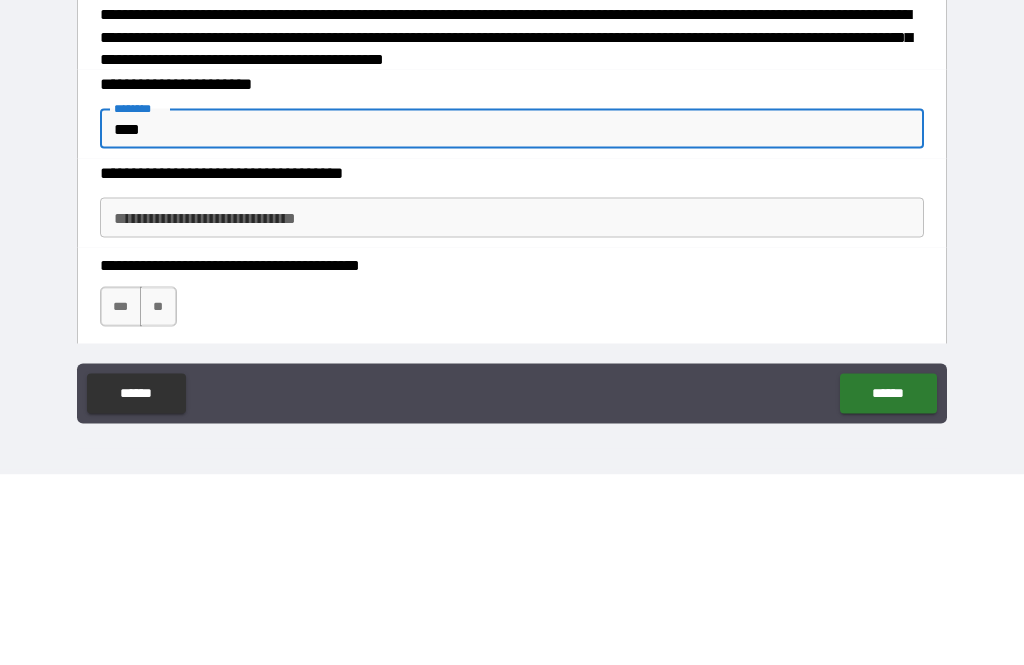 type on "*" 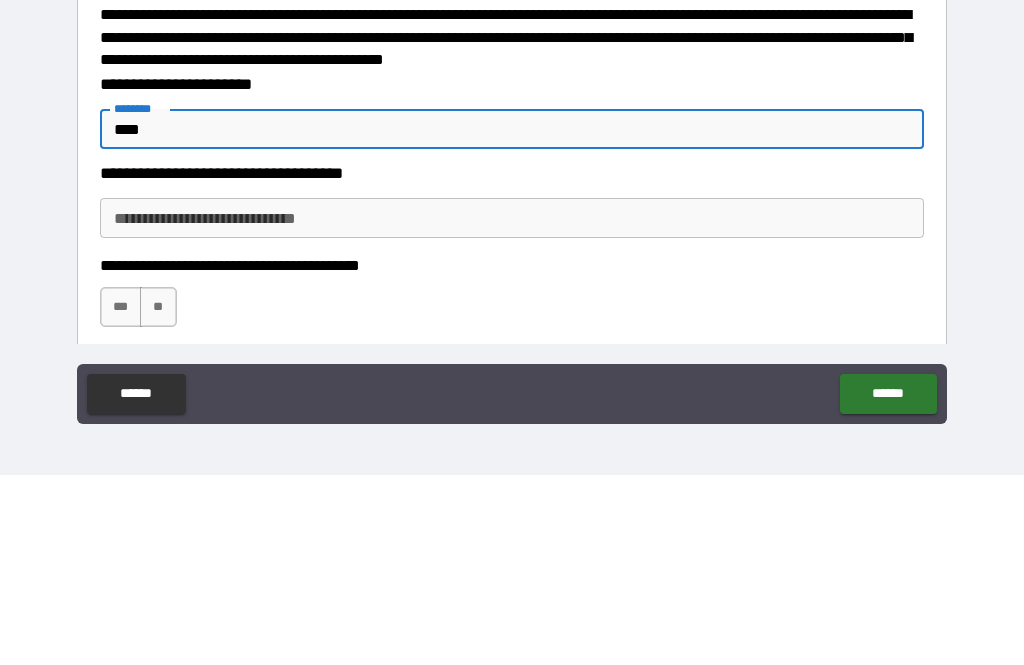 type on "*****" 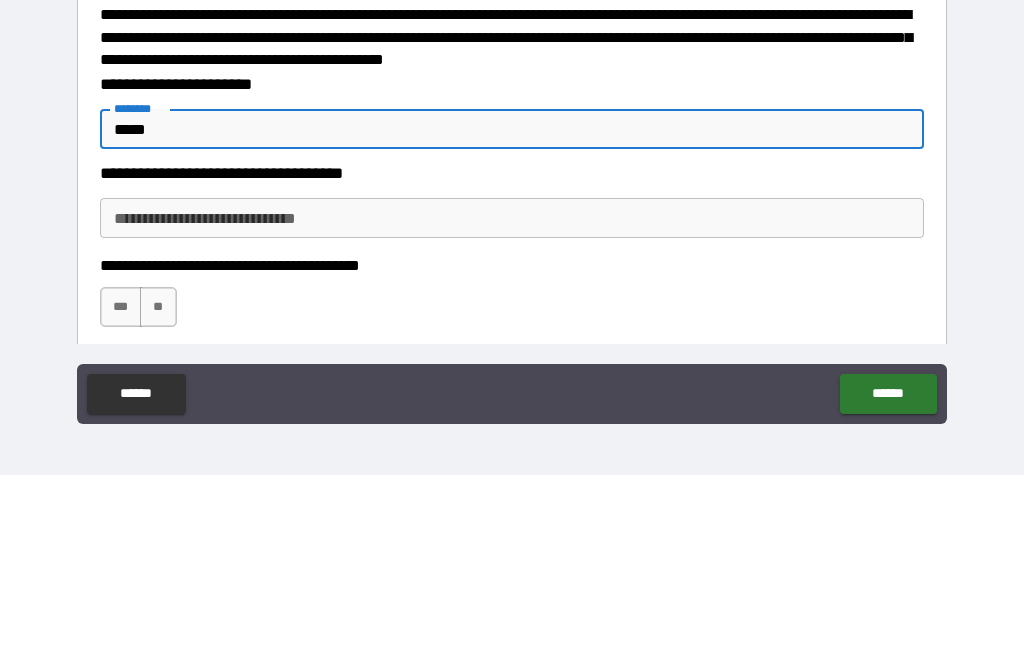 type on "*" 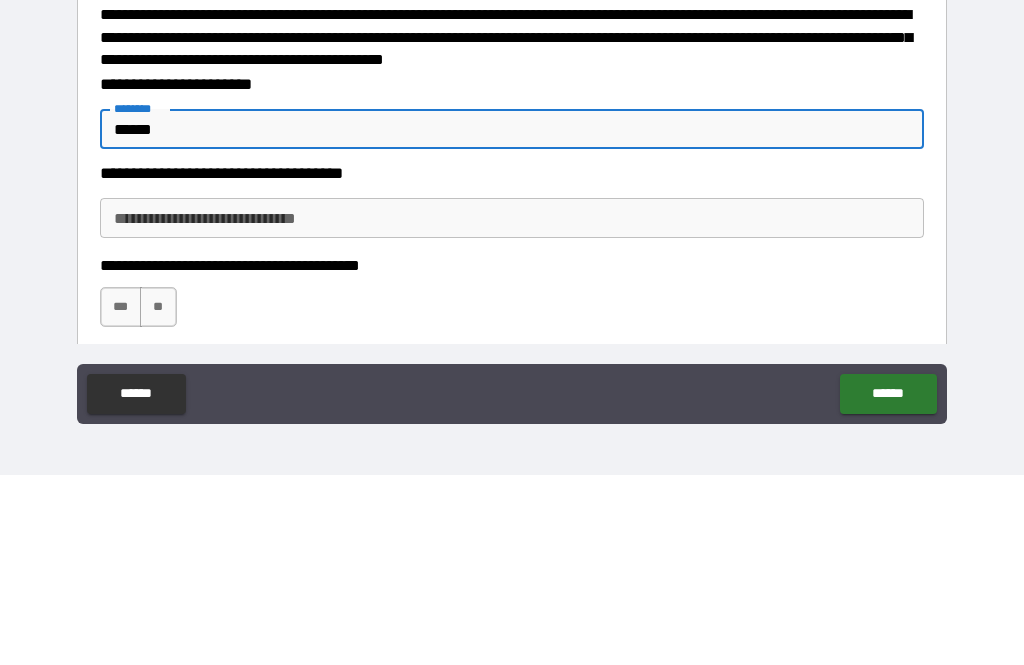 type on "*" 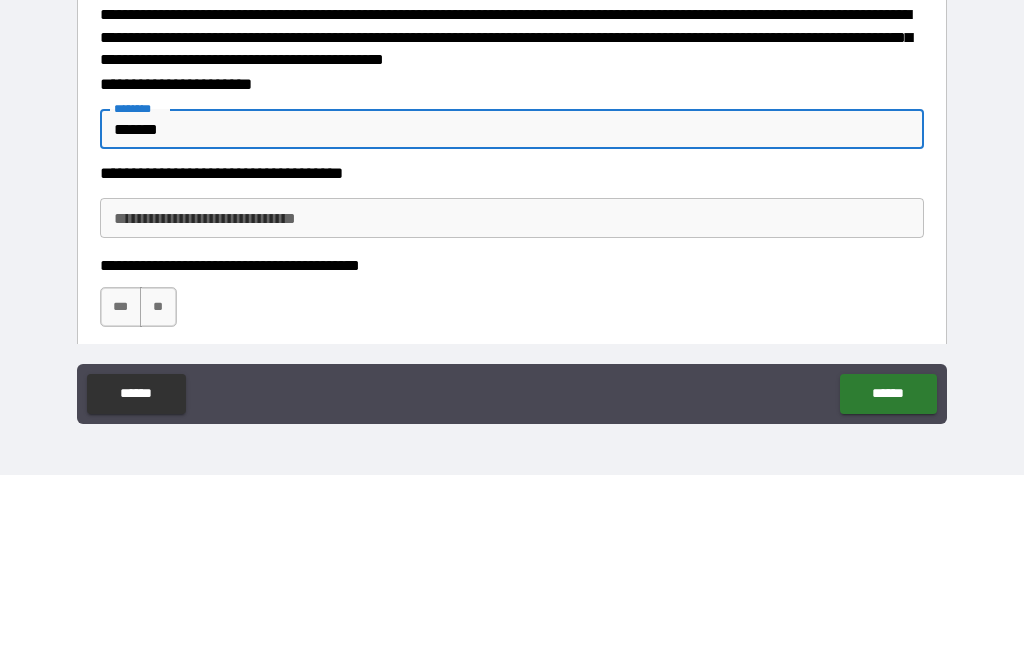 type on "*" 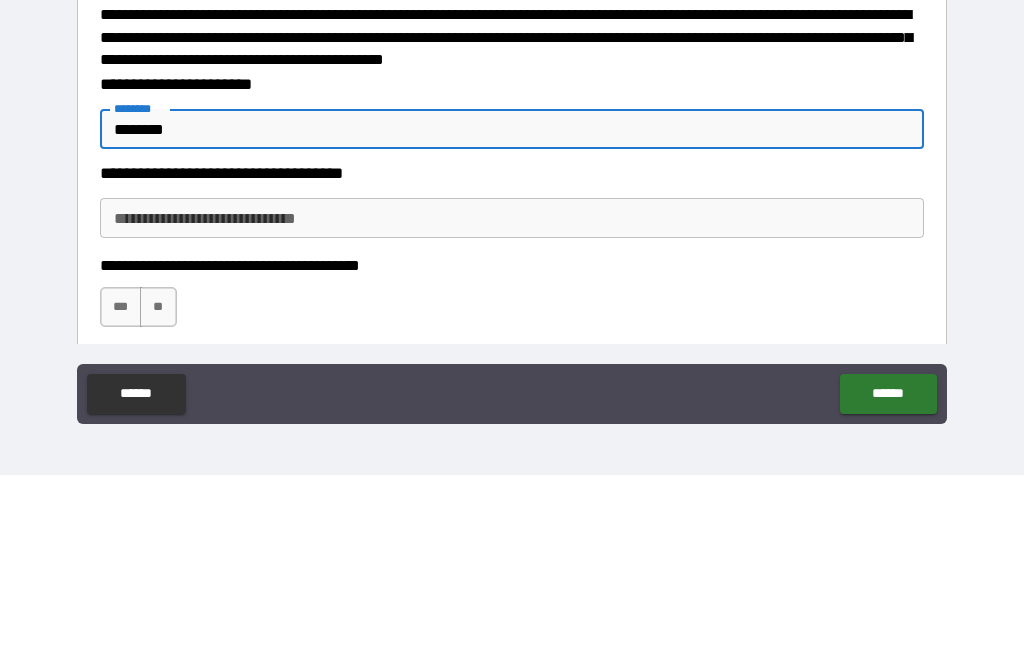 type on "*" 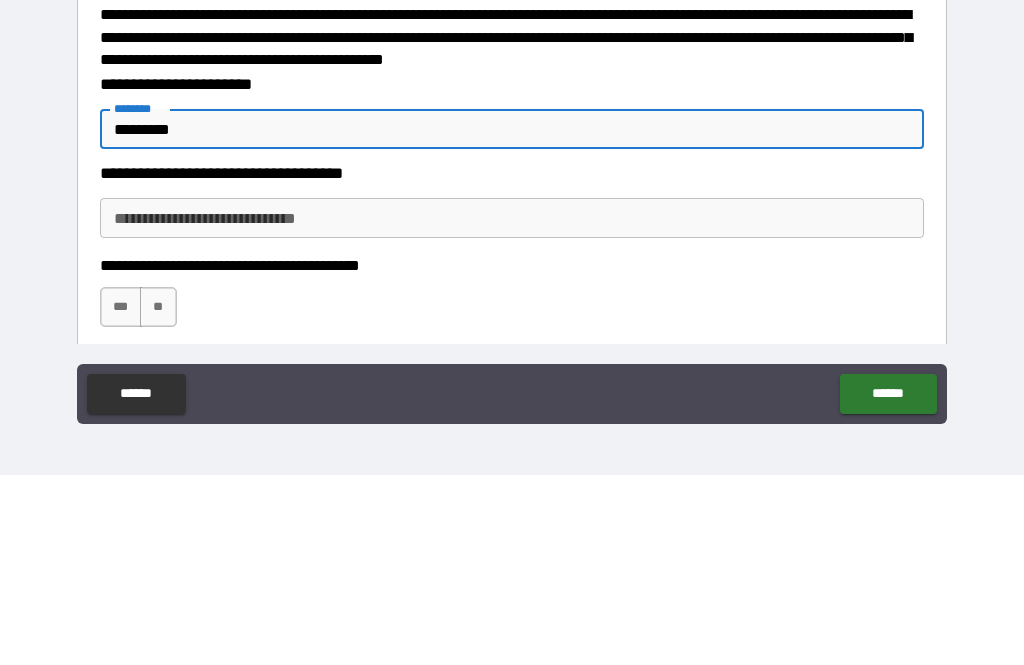 type on "**********" 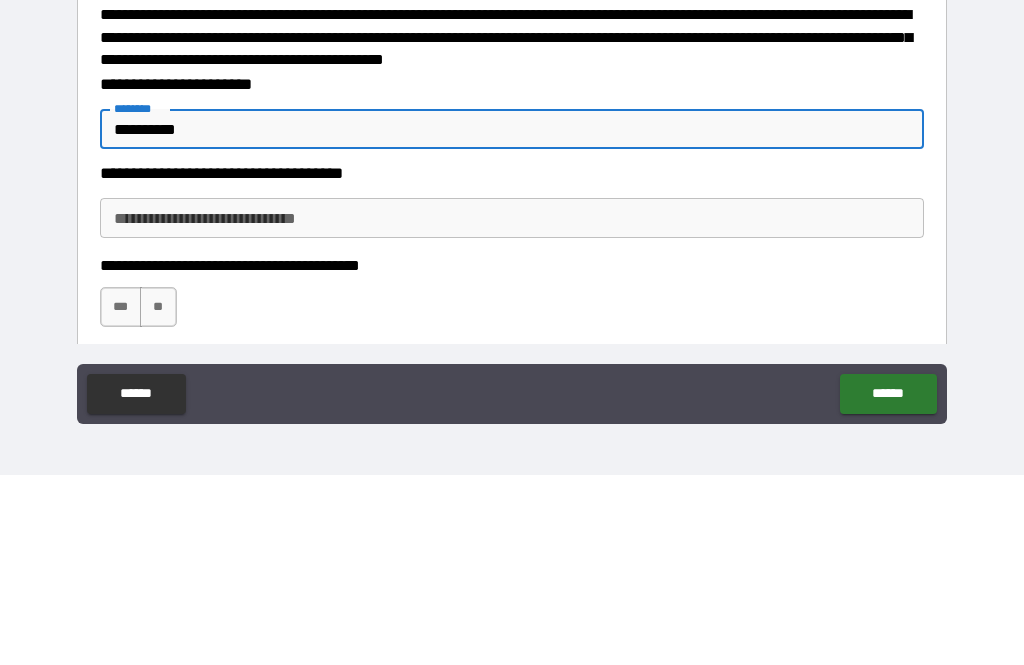 type on "*" 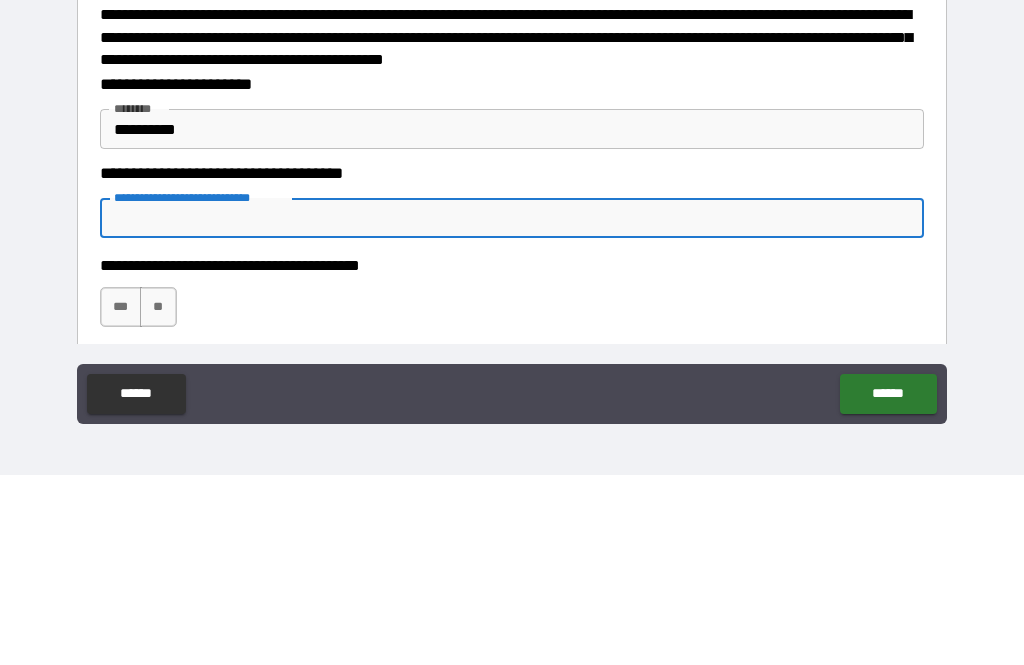 type on "*" 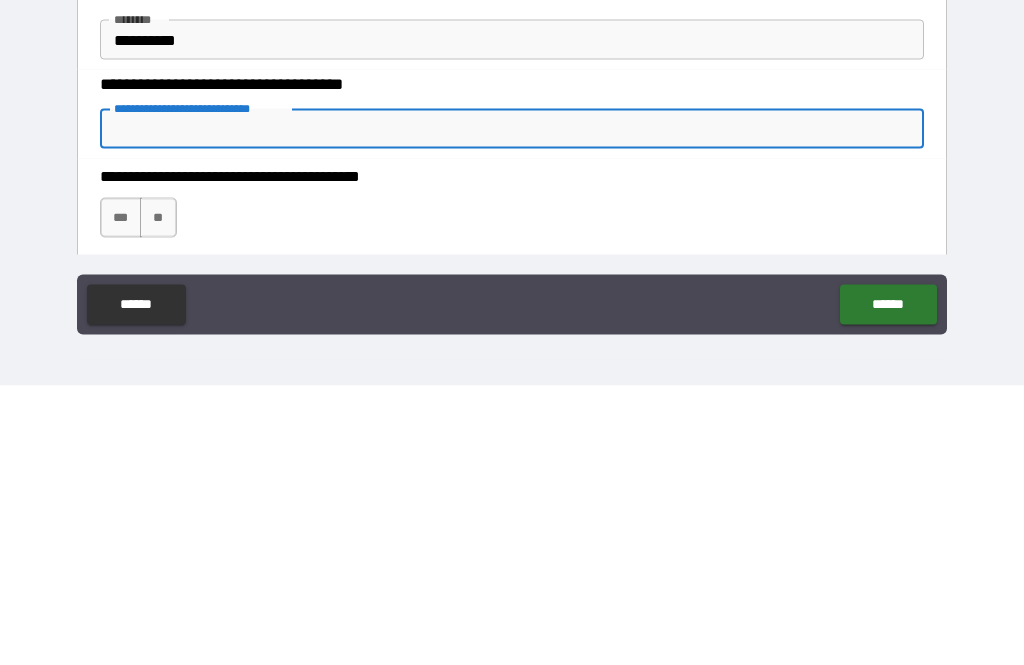 type on "*" 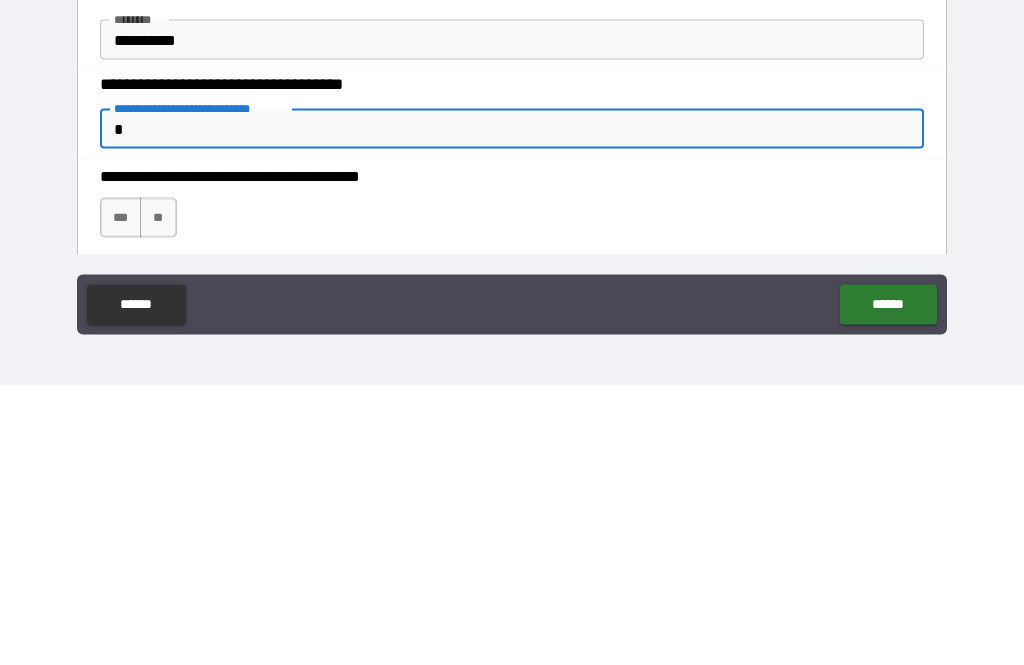 type on "*" 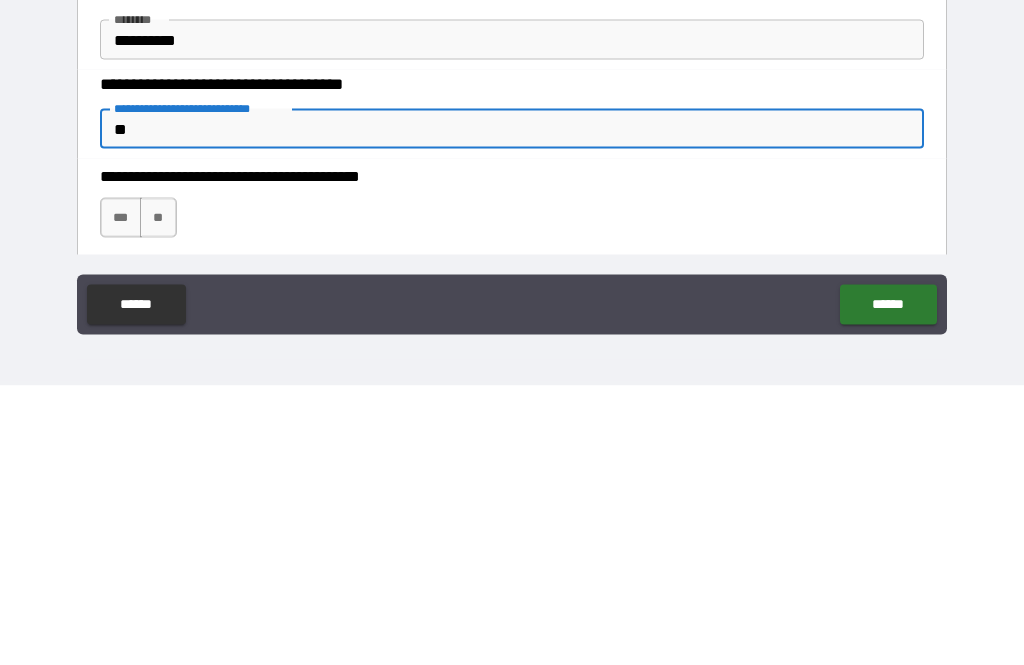 type on "*" 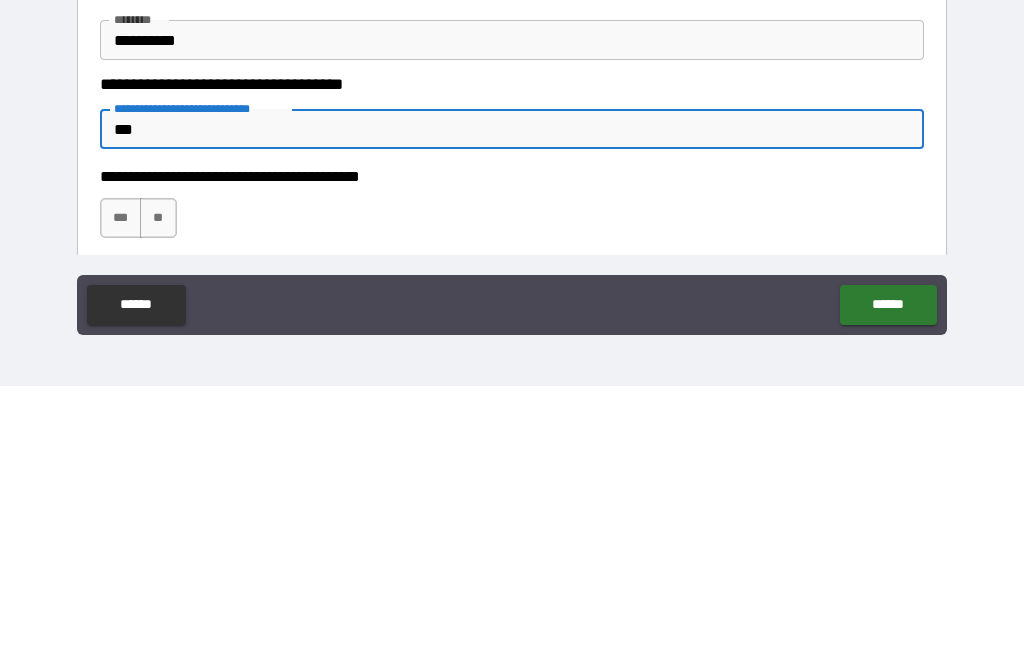 type on "*" 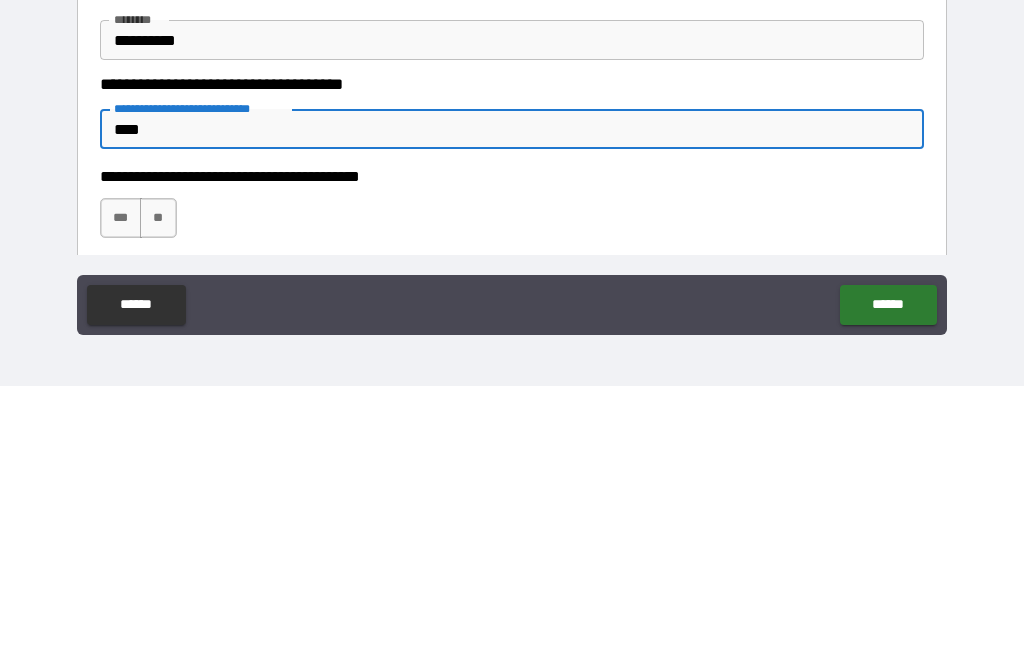 type on "*" 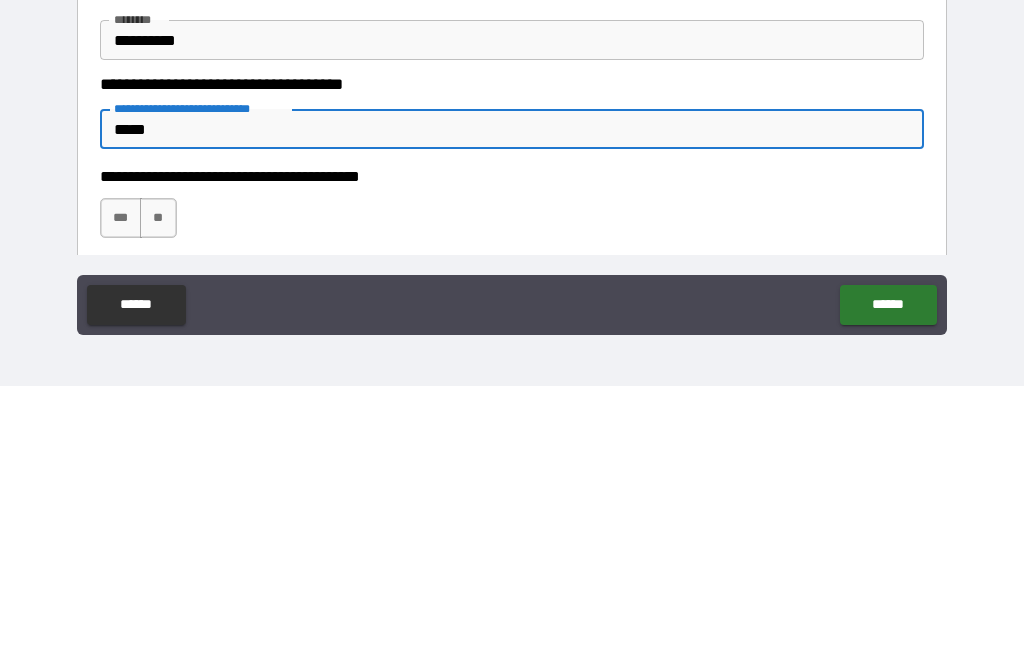 type on "******" 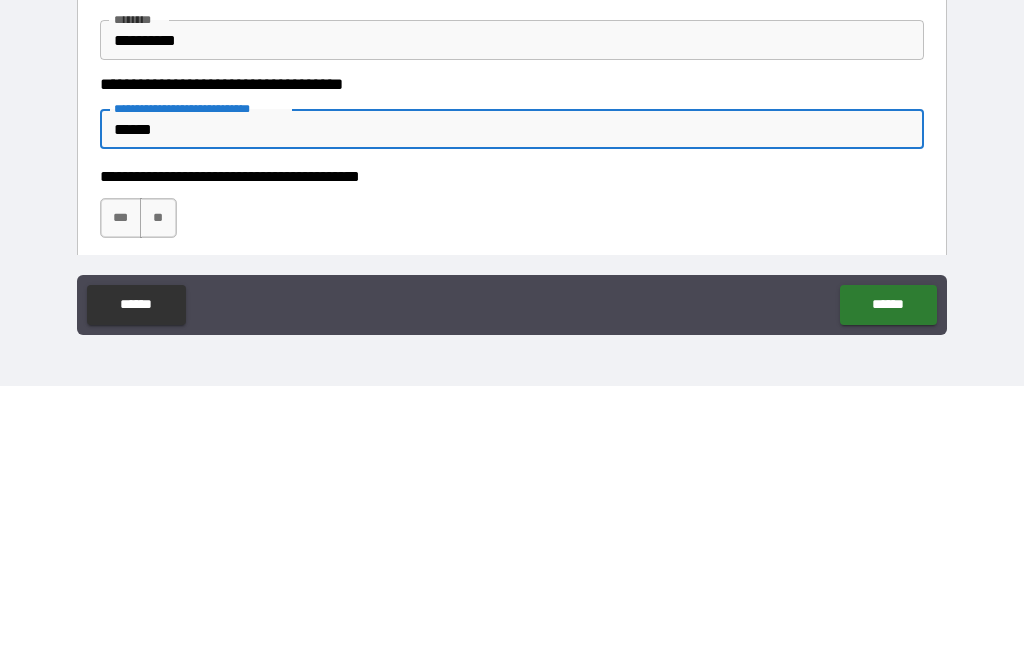 type on "*" 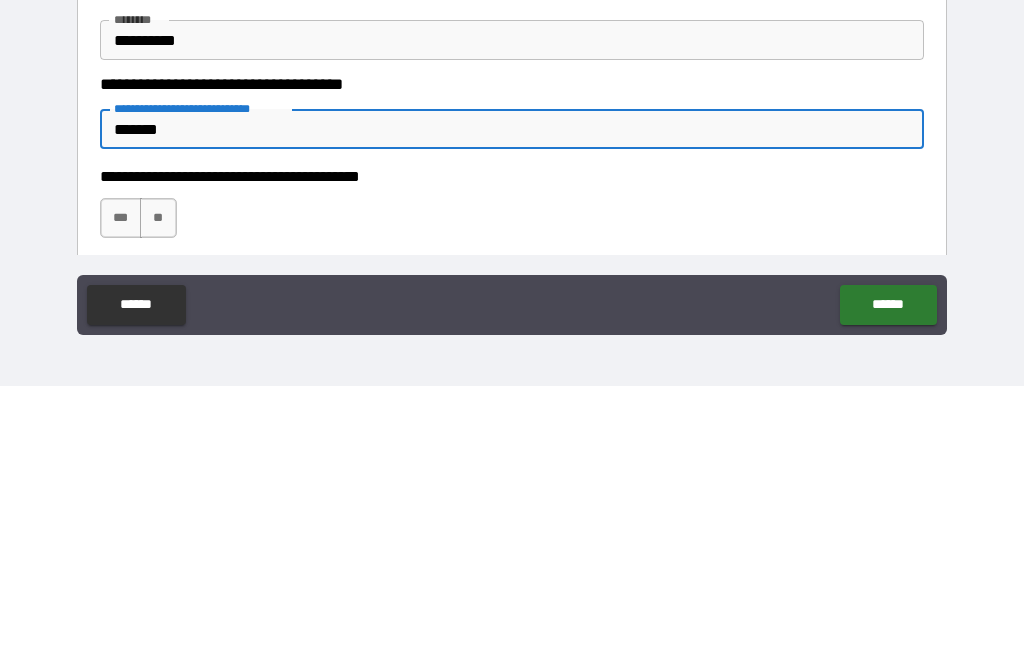 type on "*" 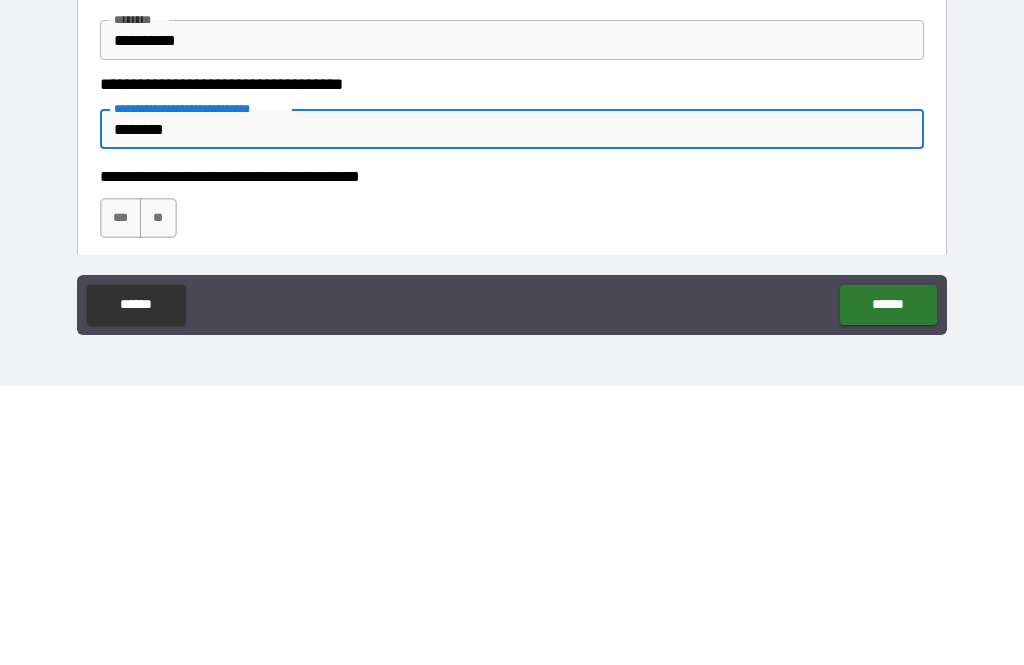 type on "*" 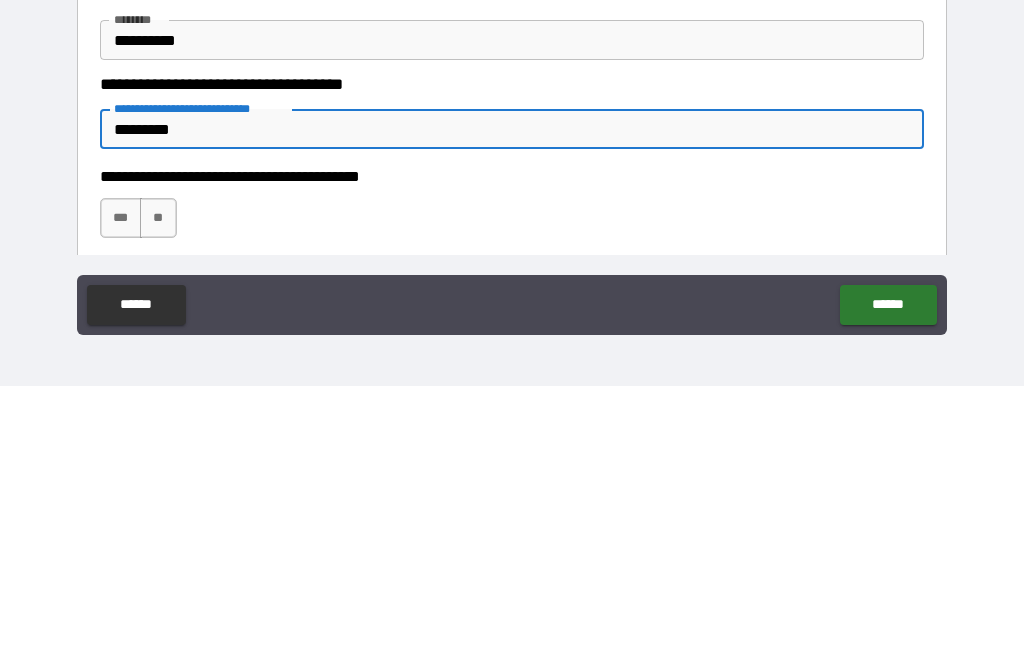 type on "**********" 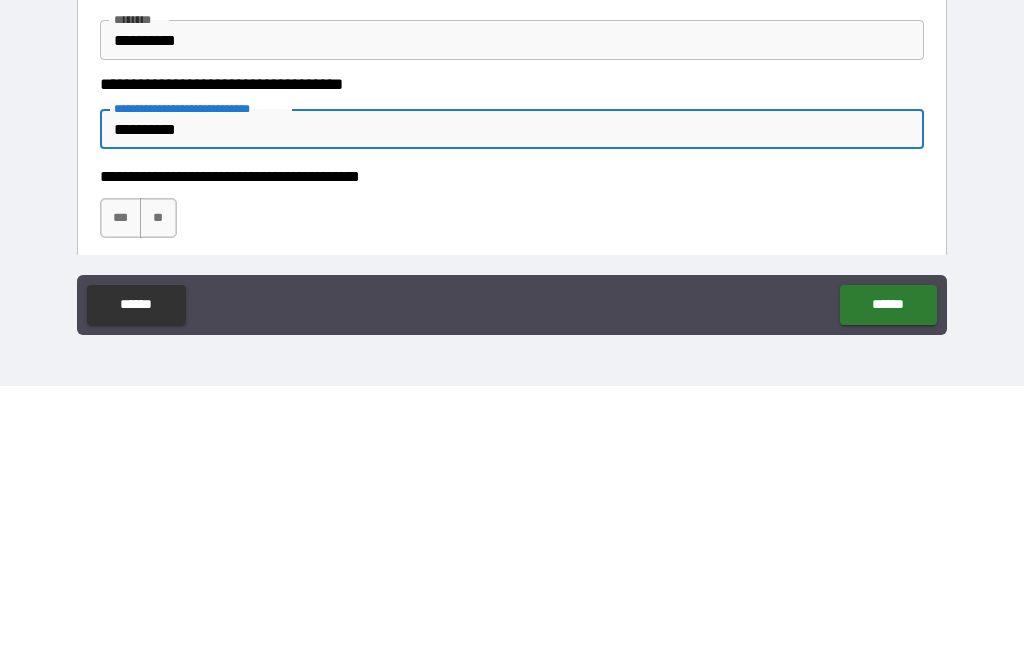 type on "*" 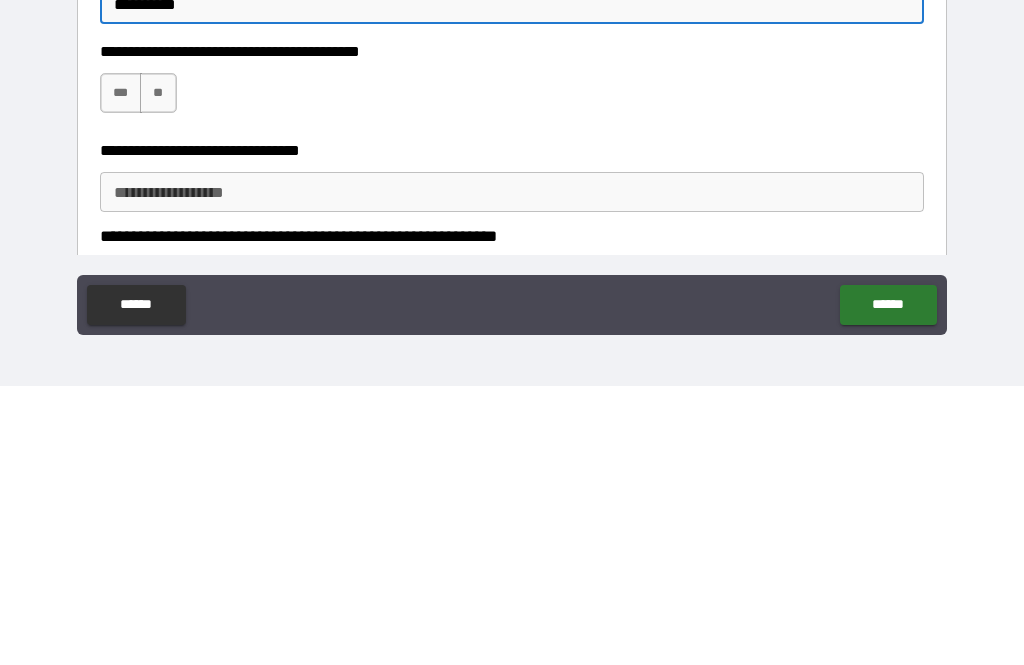 scroll, scrollTop: 240, scrollLeft: 0, axis: vertical 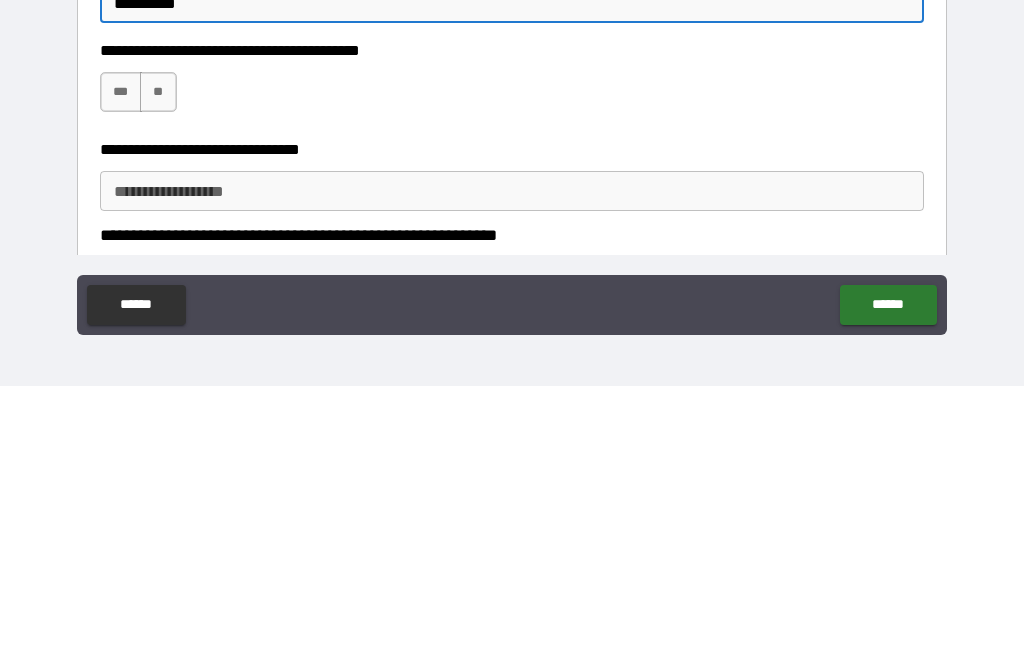 type on "**********" 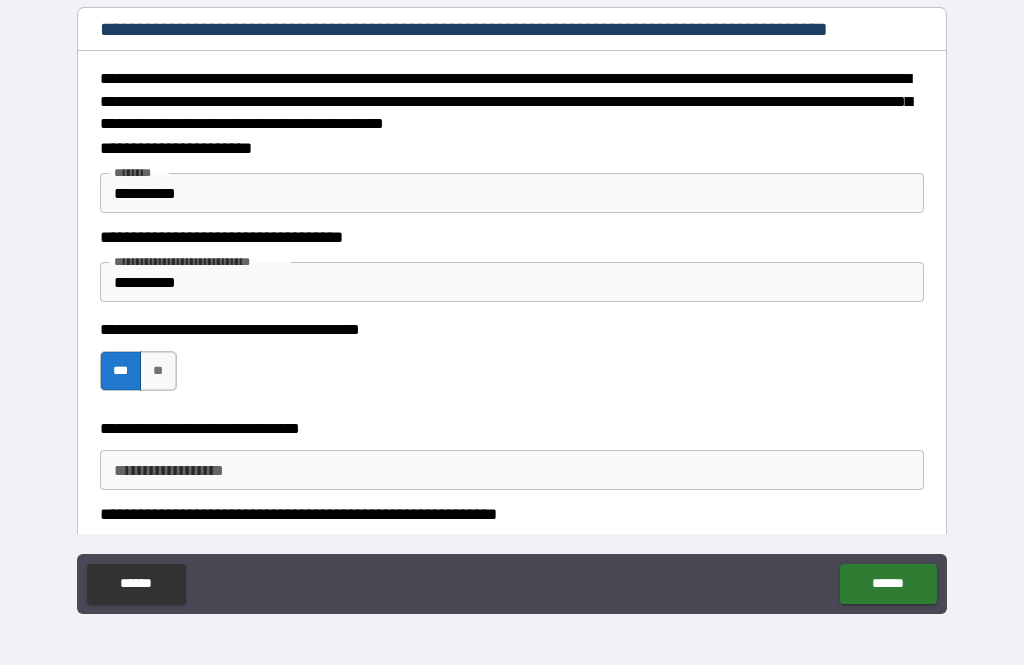 type on "*" 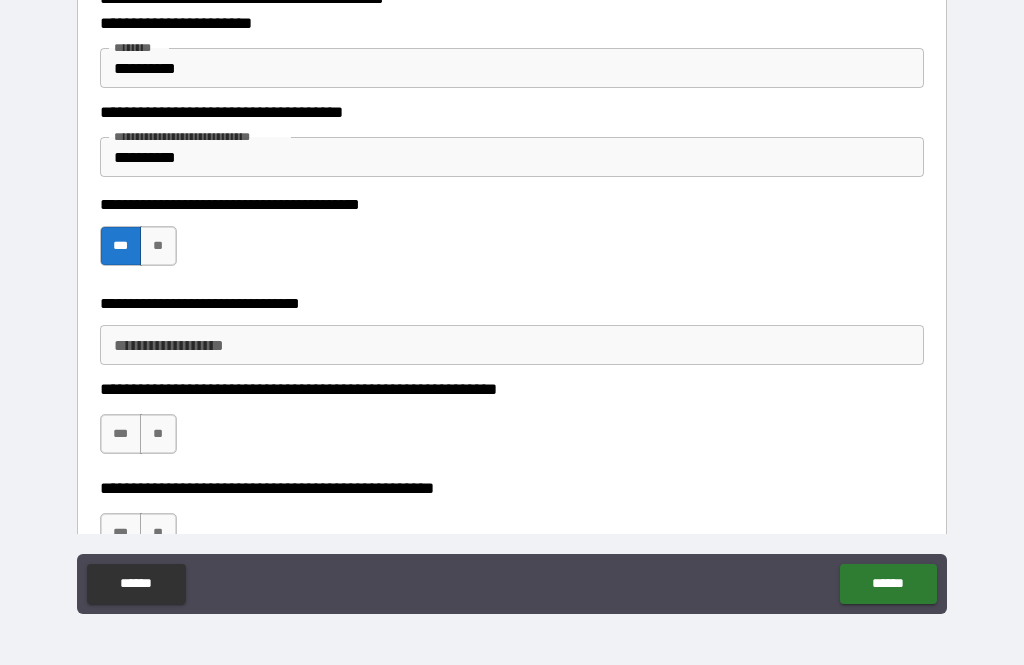 scroll, scrollTop: 413, scrollLeft: 0, axis: vertical 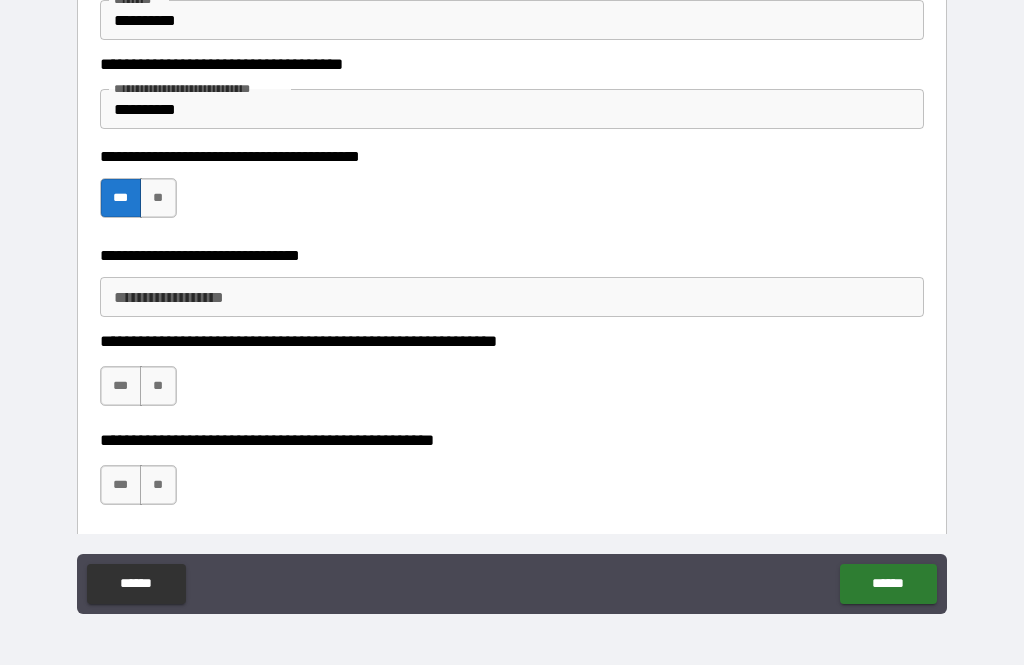 click on "**********" at bounding box center (512, 297) 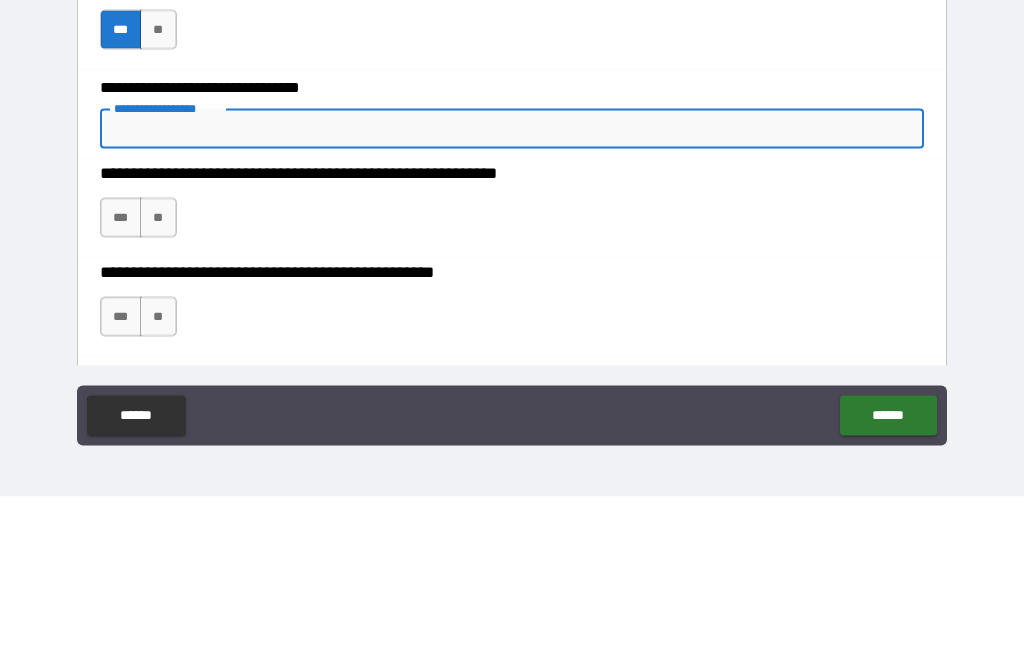 type on "*" 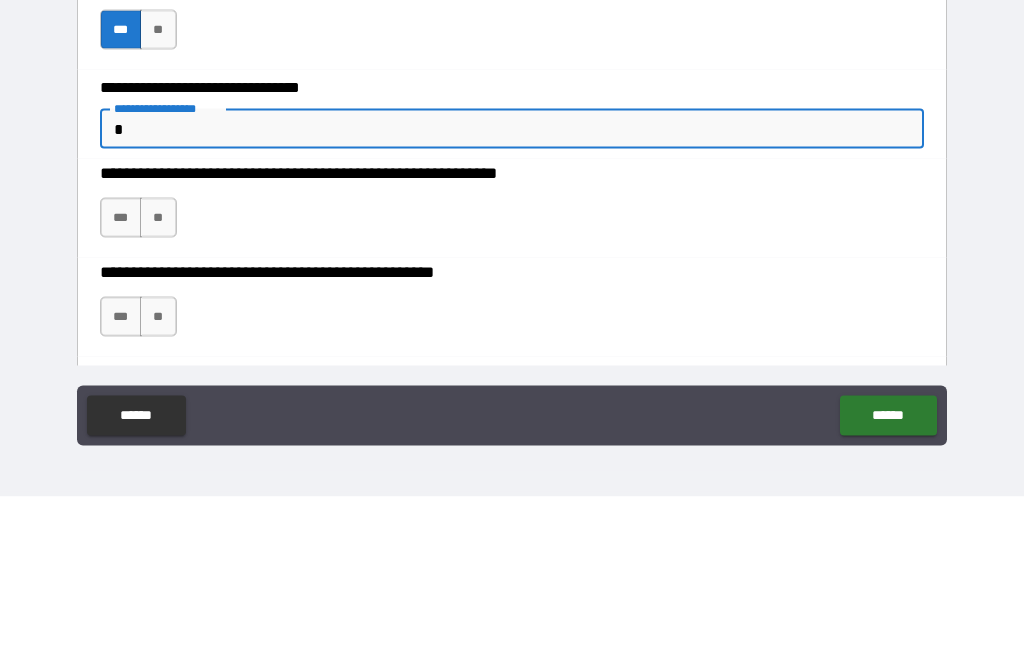 type on "*" 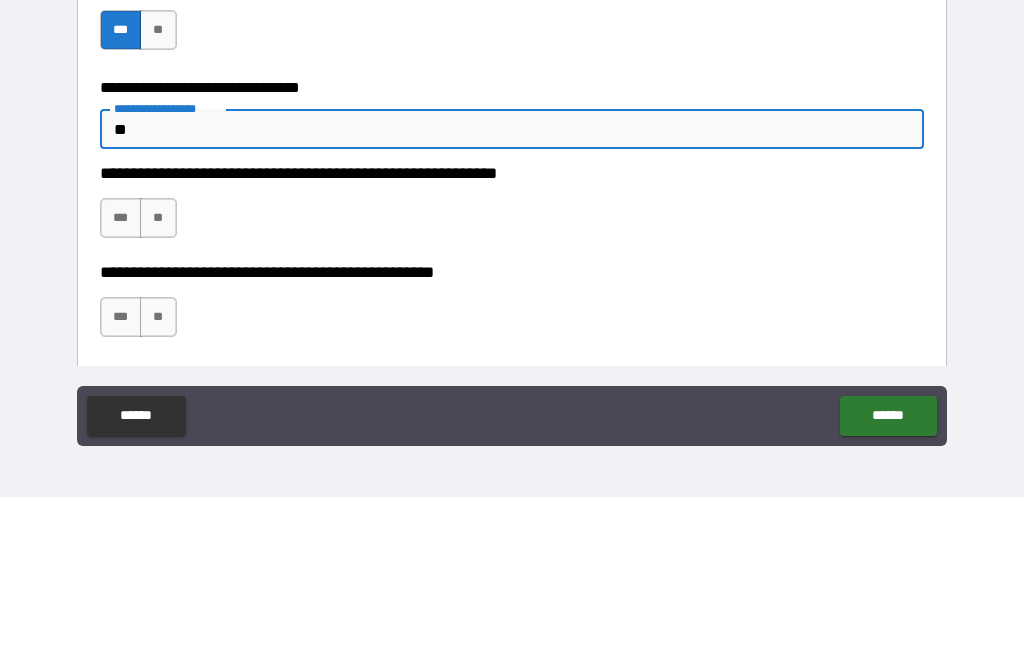 type on "*" 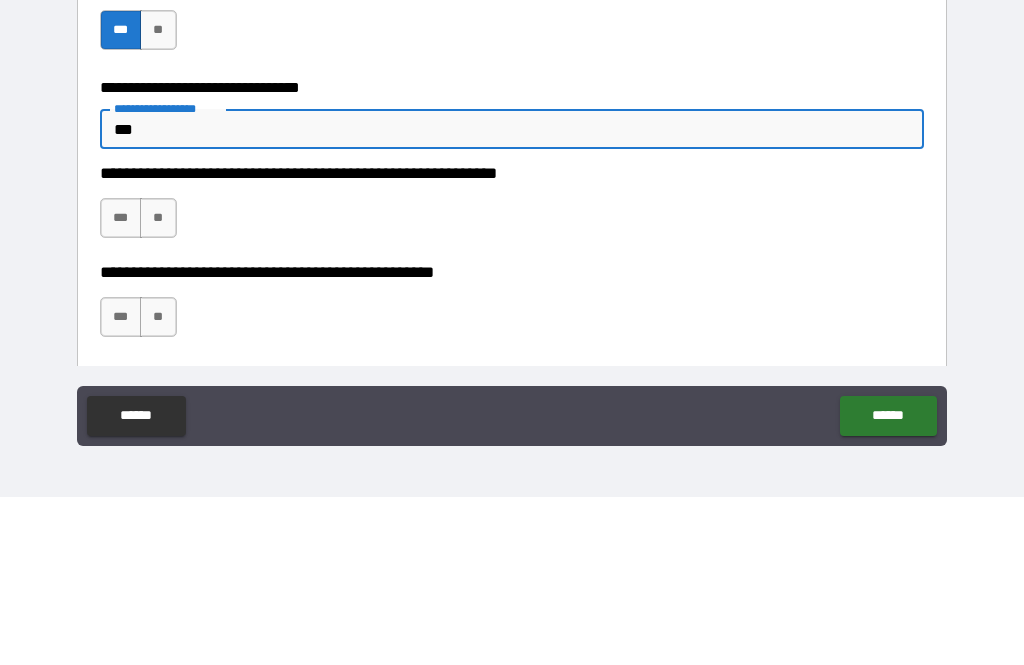 type on "*" 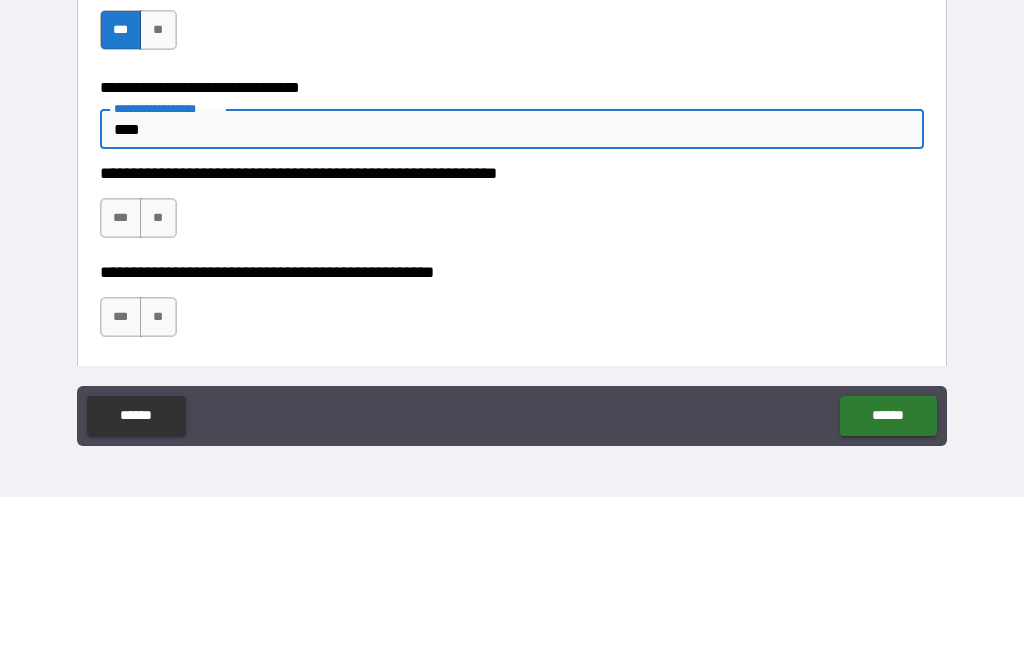 type on "*" 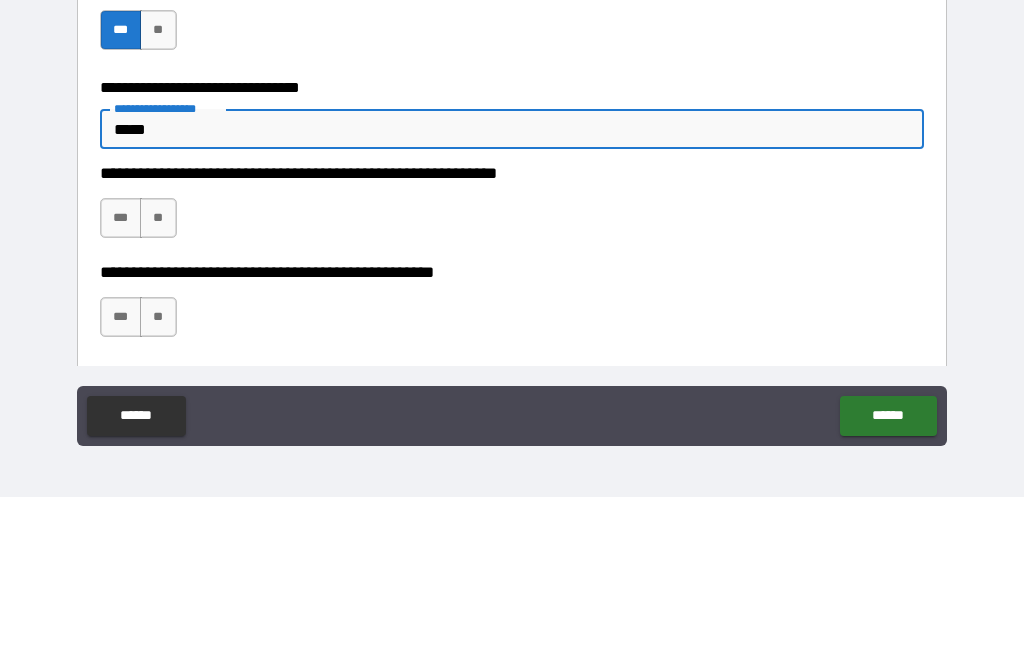type on "*" 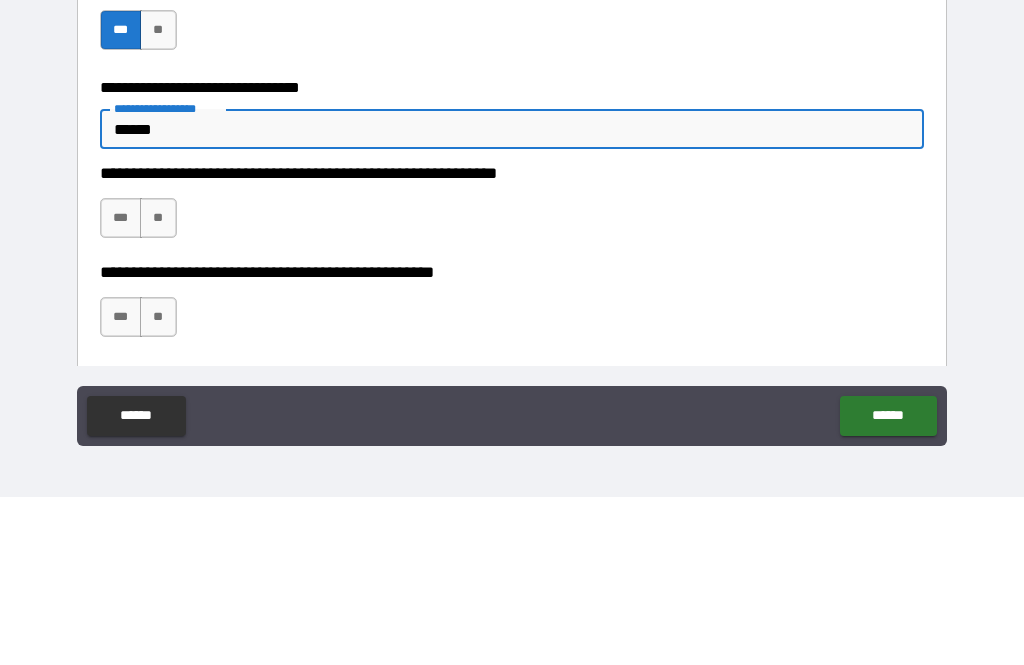 type on "*******" 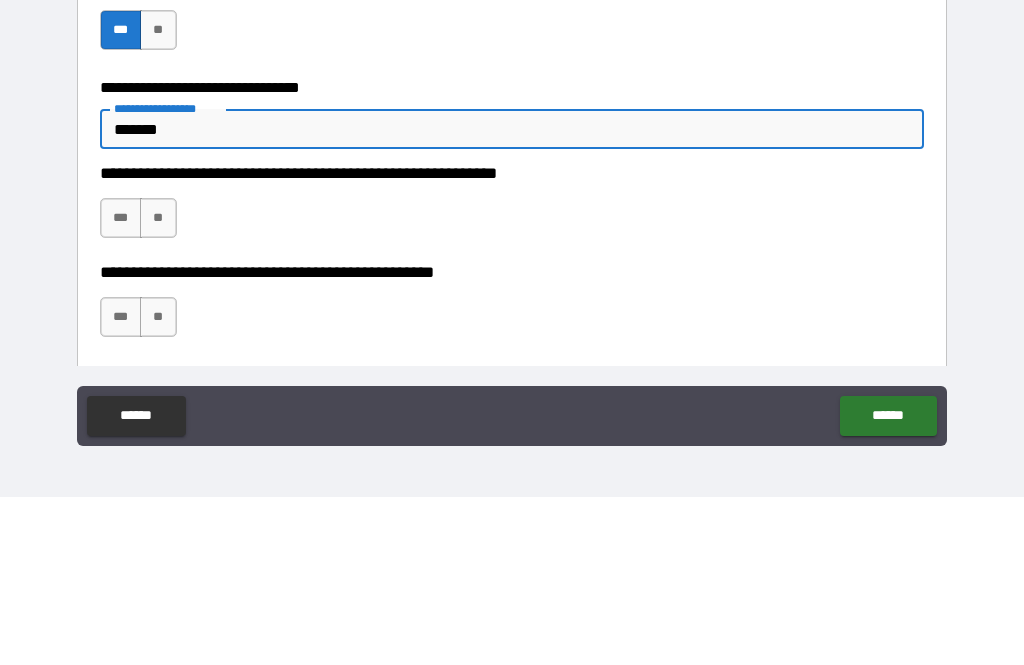 type on "*" 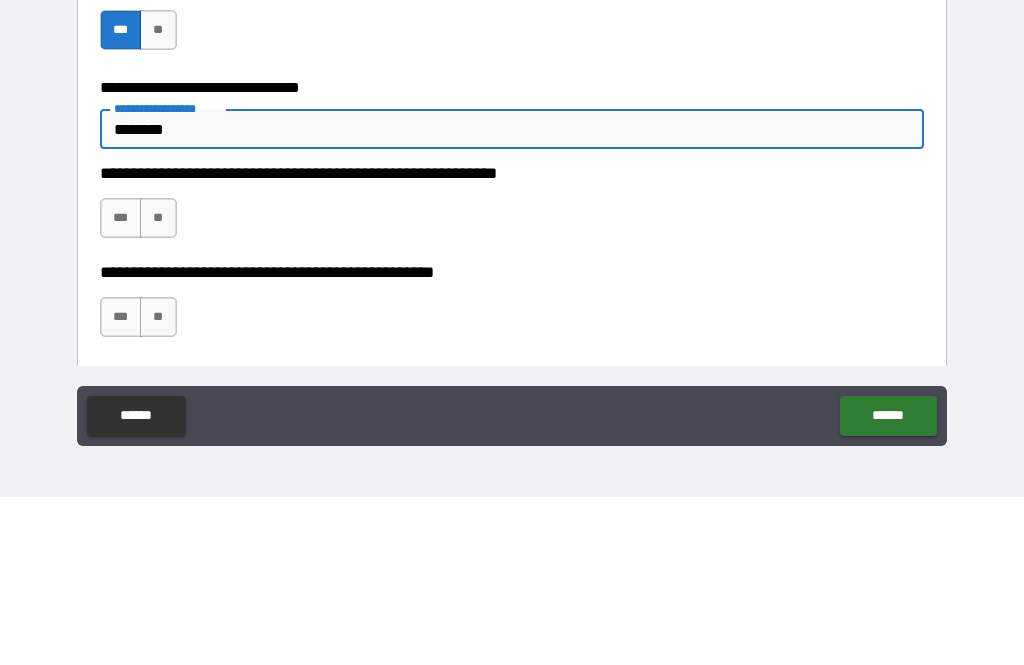 type on "*" 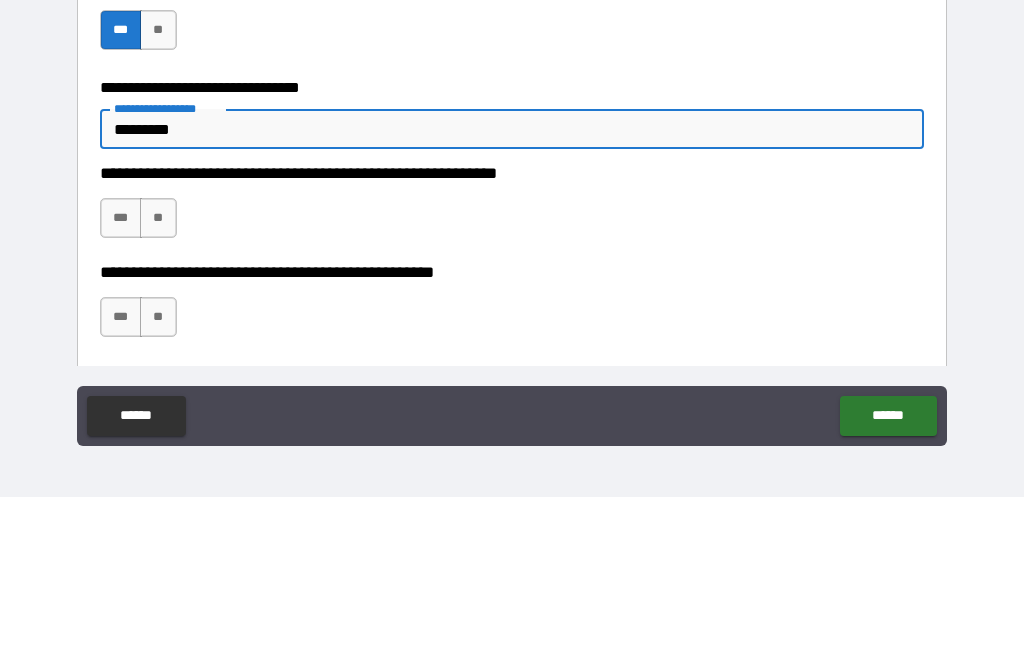 type on "*" 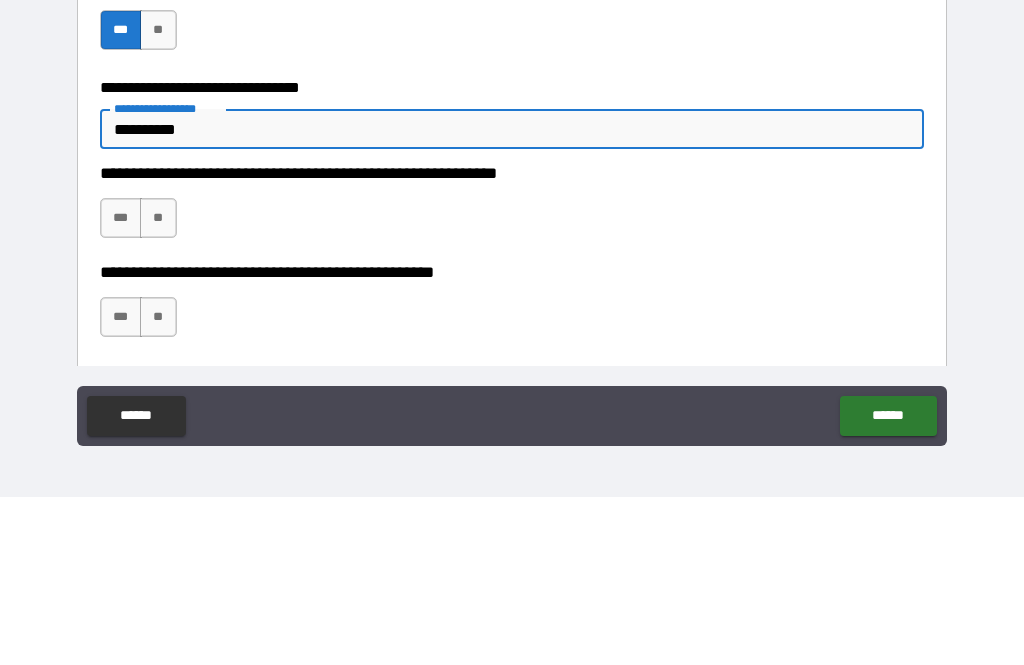 type on "*" 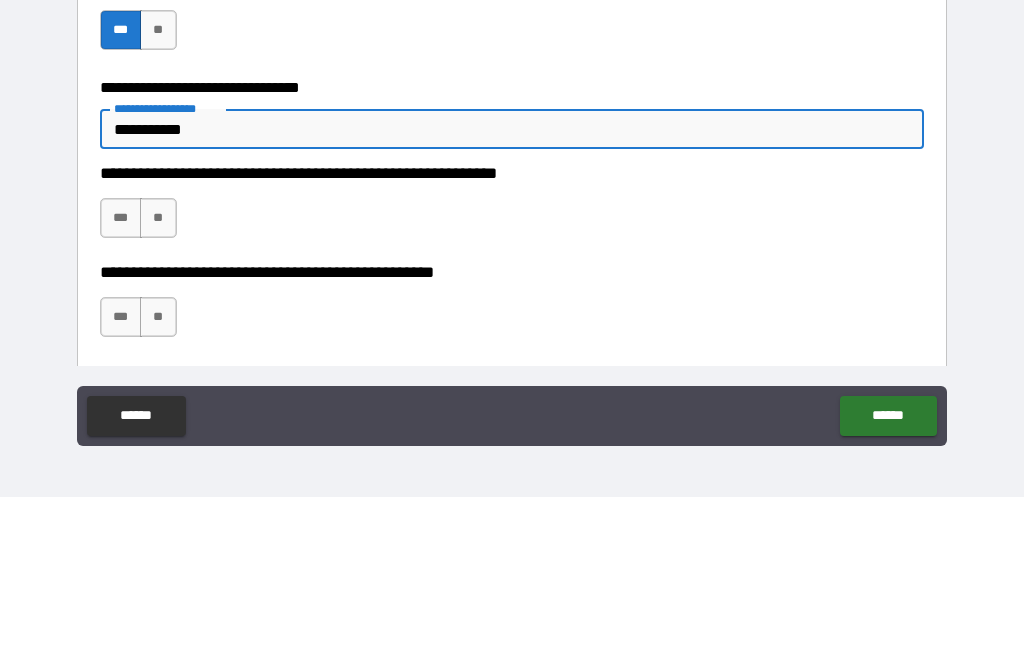 type on "**********" 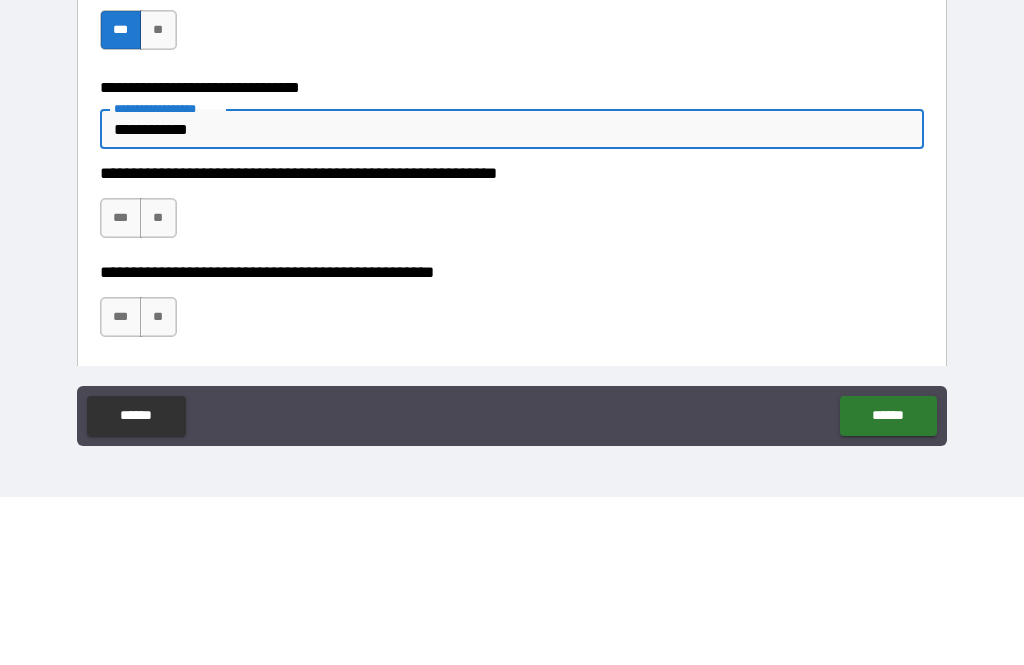 type on "*" 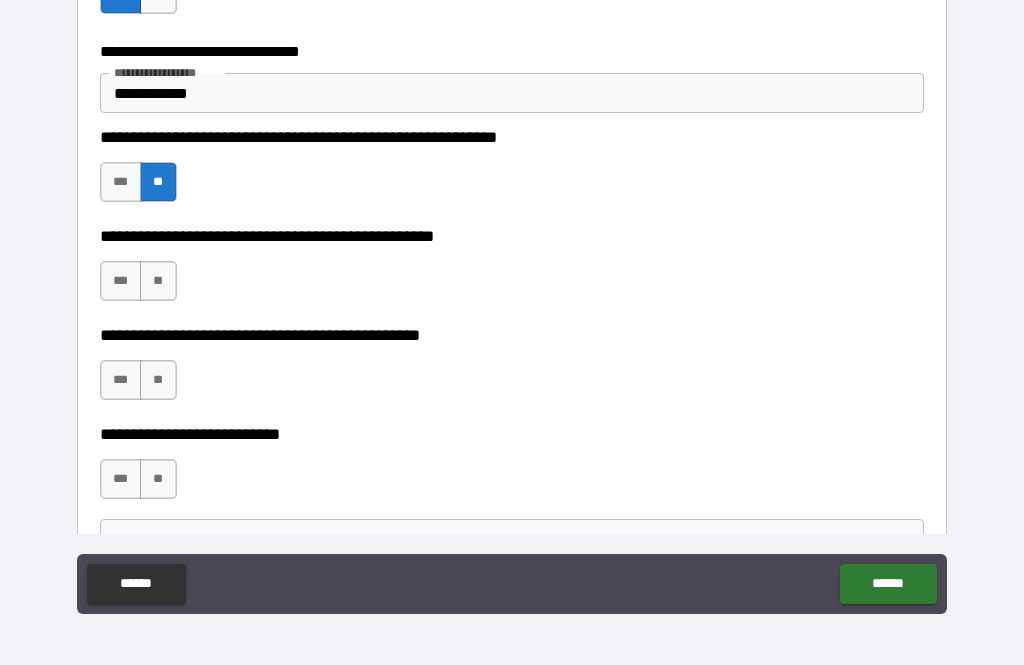scroll, scrollTop: 617, scrollLeft: 0, axis: vertical 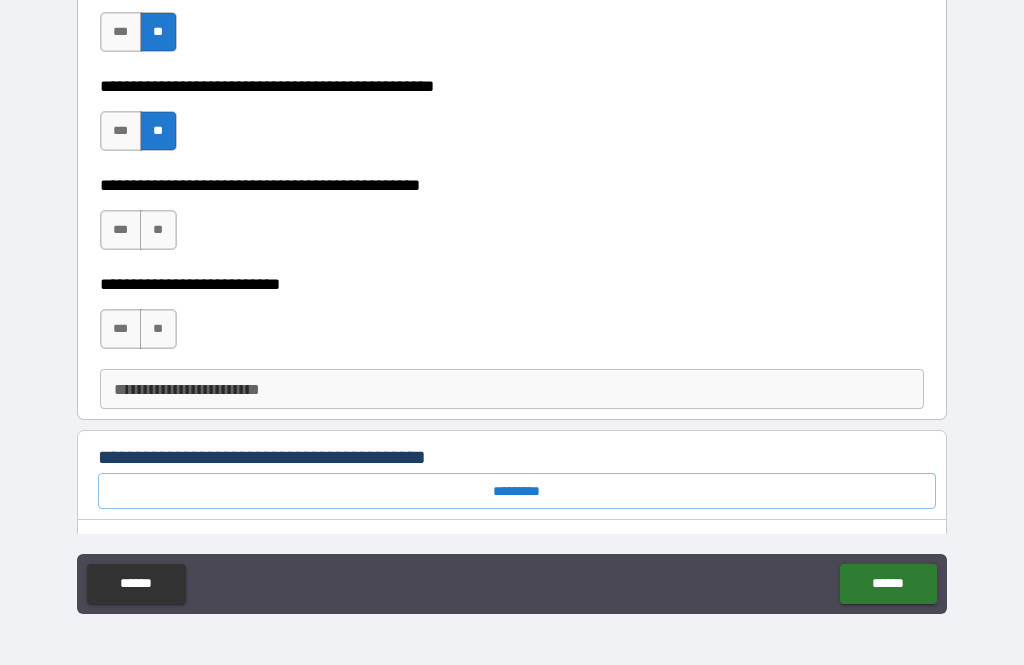 click on "***" at bounding box center (121, 230) 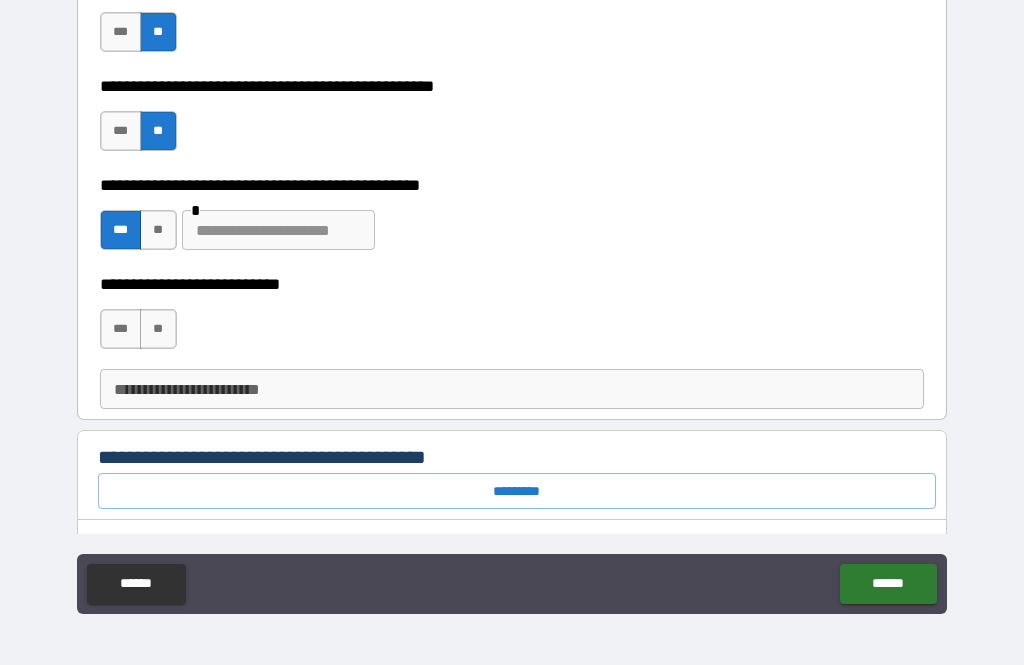 type on "*" 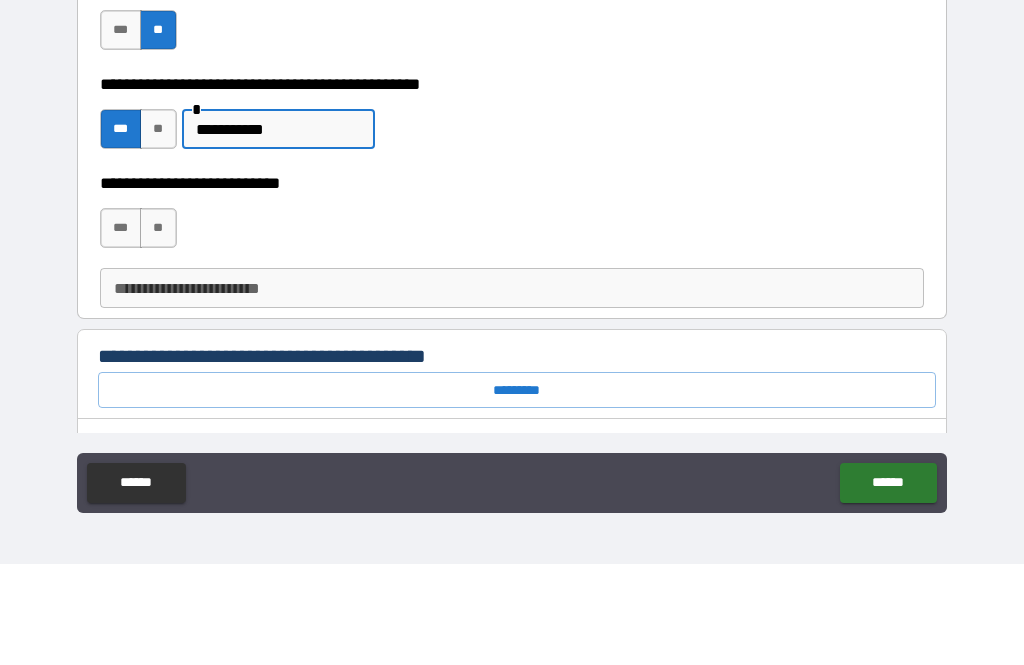 type on "**********" 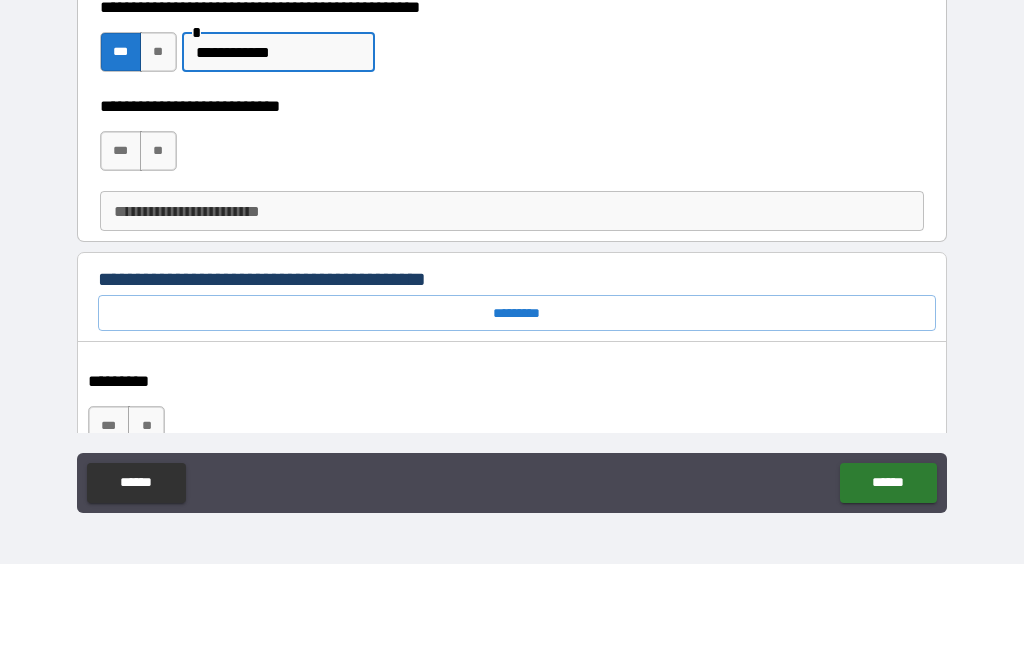 scroll, scrollTop: 839, scrollLeft: 0, axis: vertical 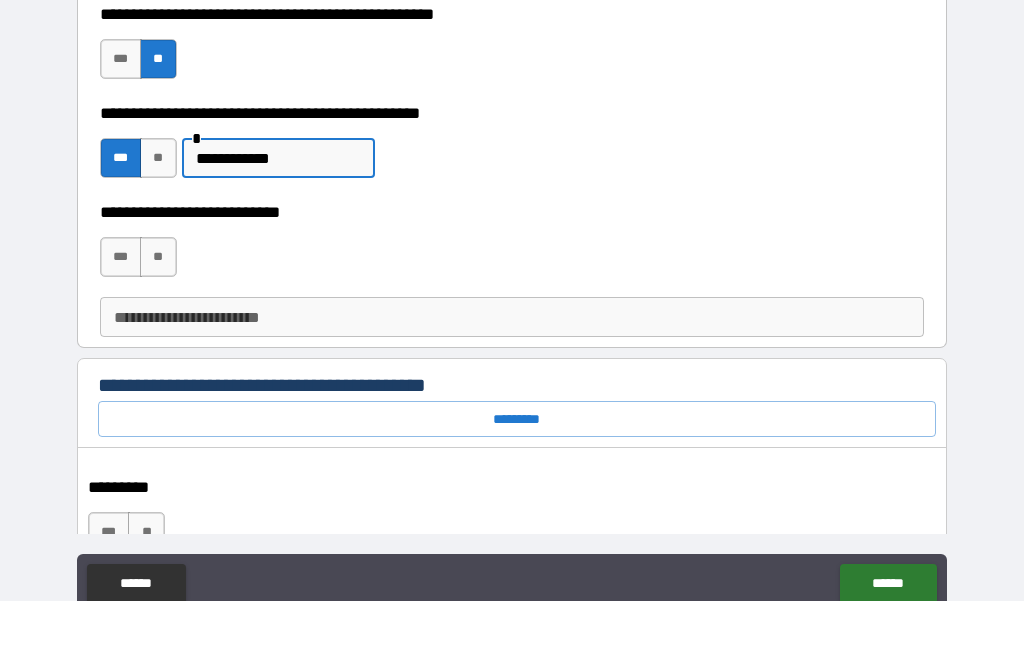 type on "*" 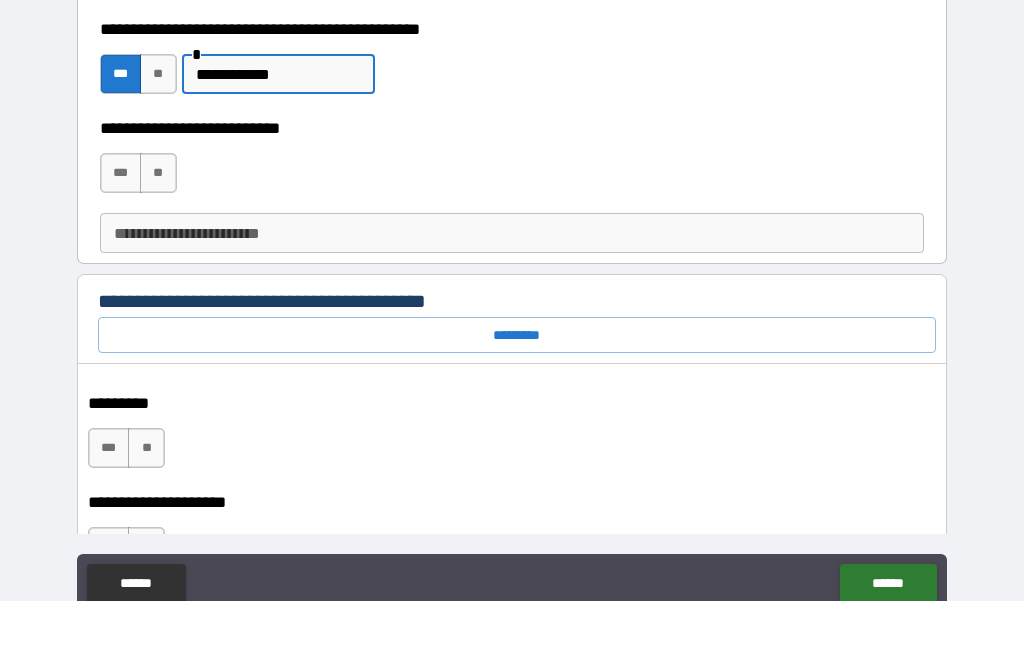scroll, scrollTop: 924, scrollLeft: 0, axis: vertical 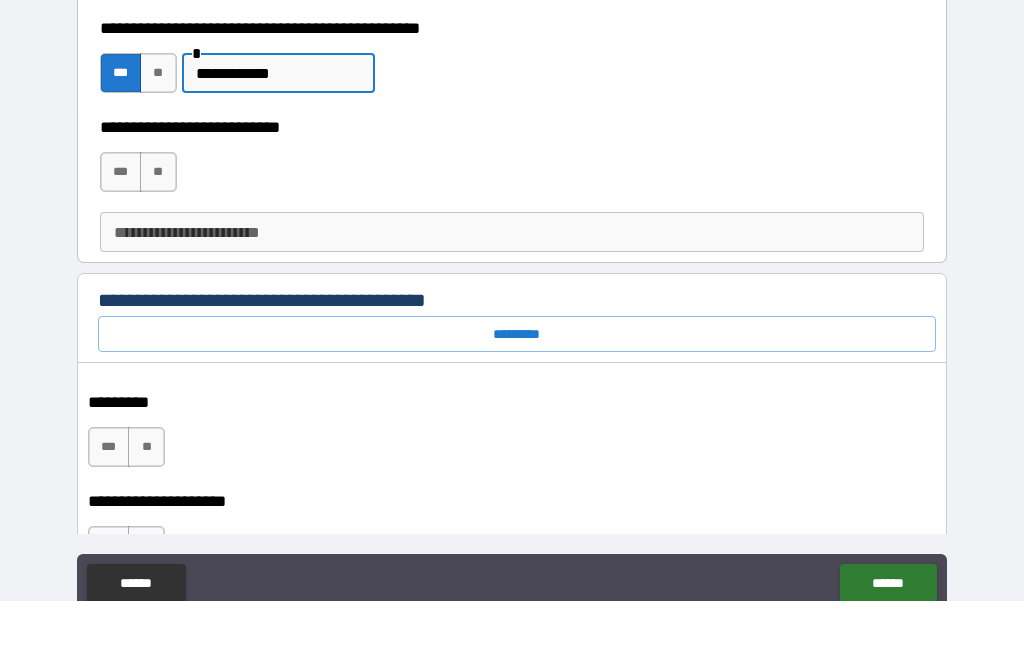 type on "**********" 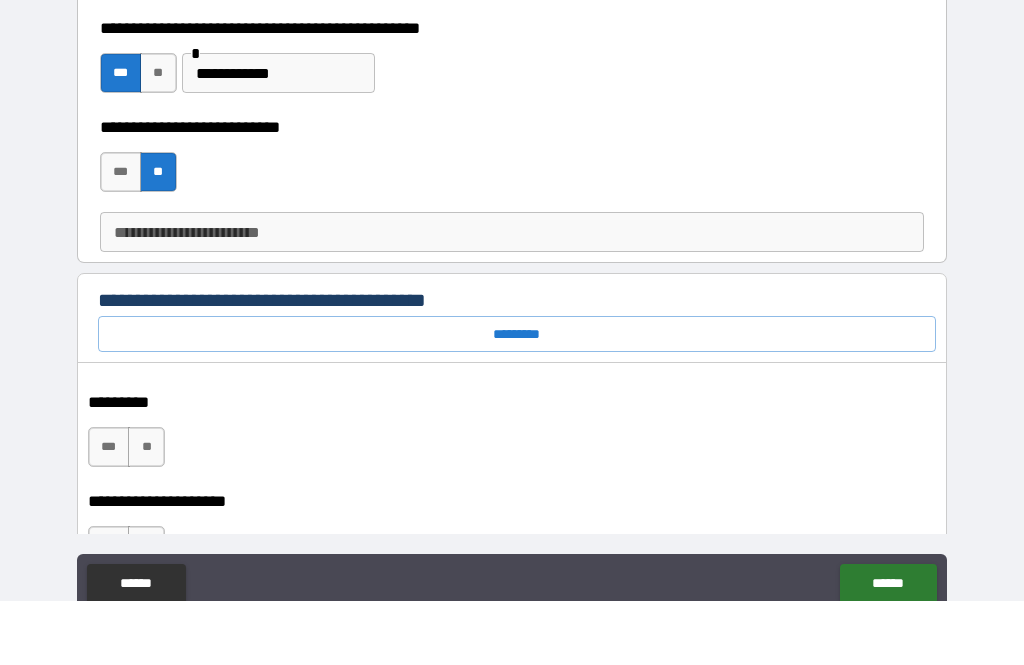 scroll, scrollTop: 64, scrollLeft: 0, axis: vertical 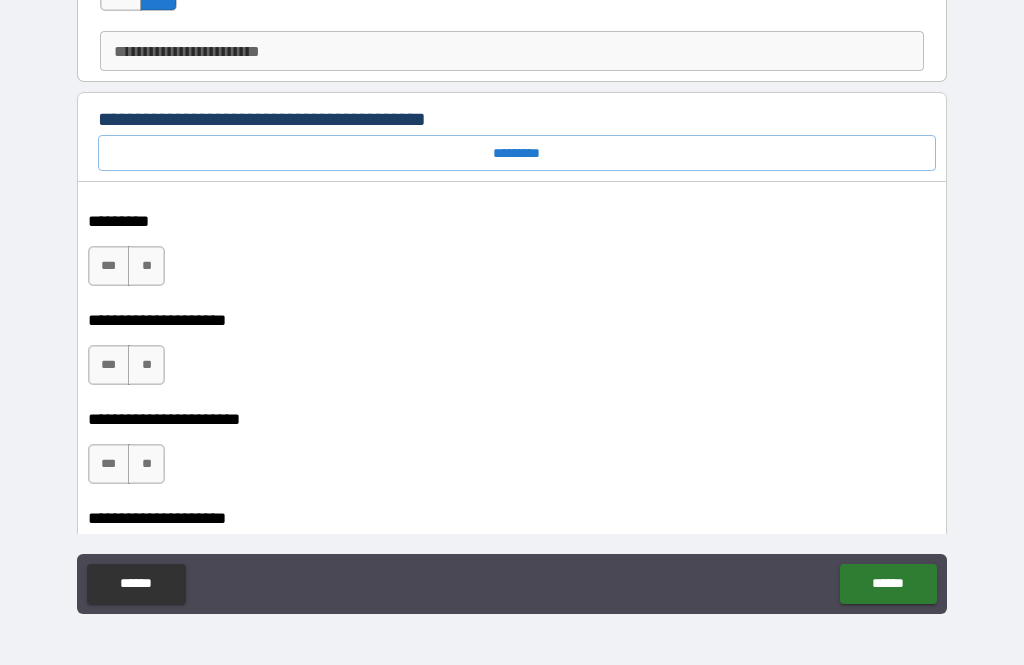 click on "***" at bounding box center [109, 266] 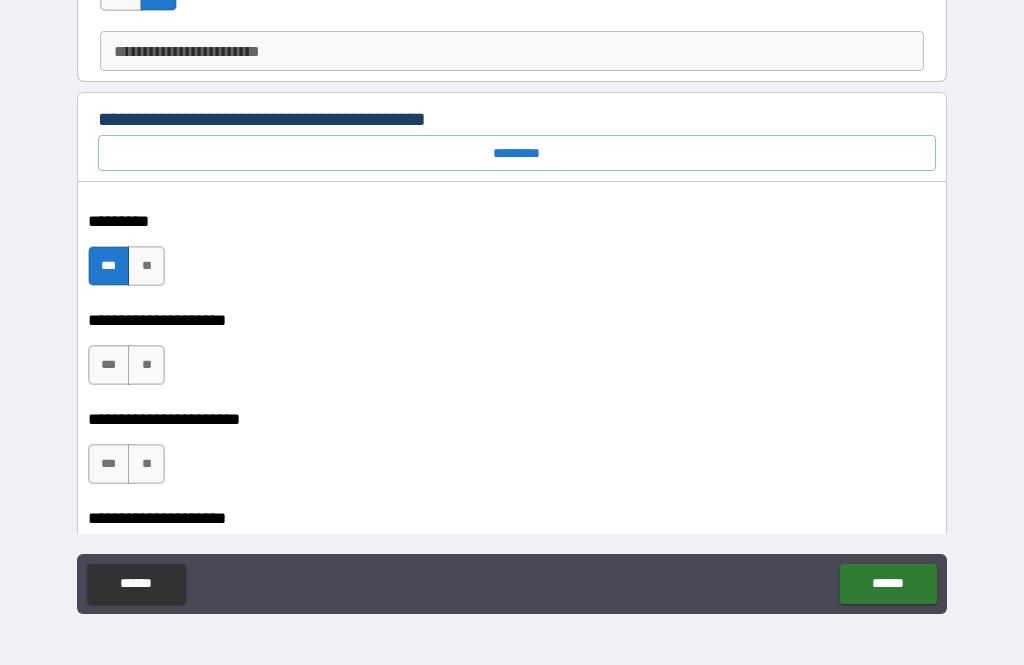 click on "**" at bounding box center [146, 365] 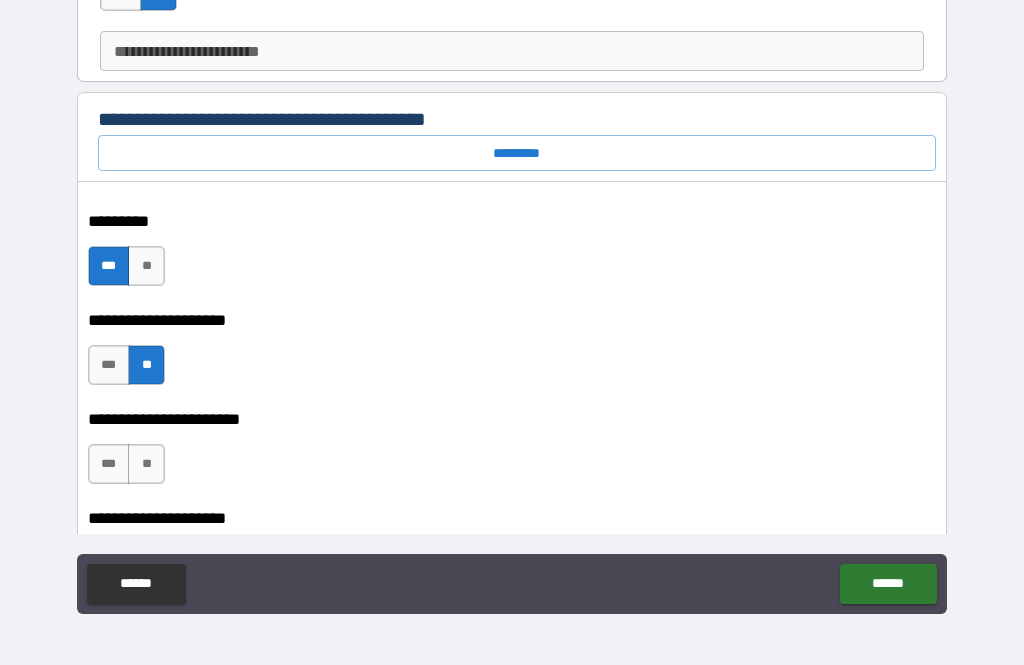 click on "**" at bounding box center (146, 464) 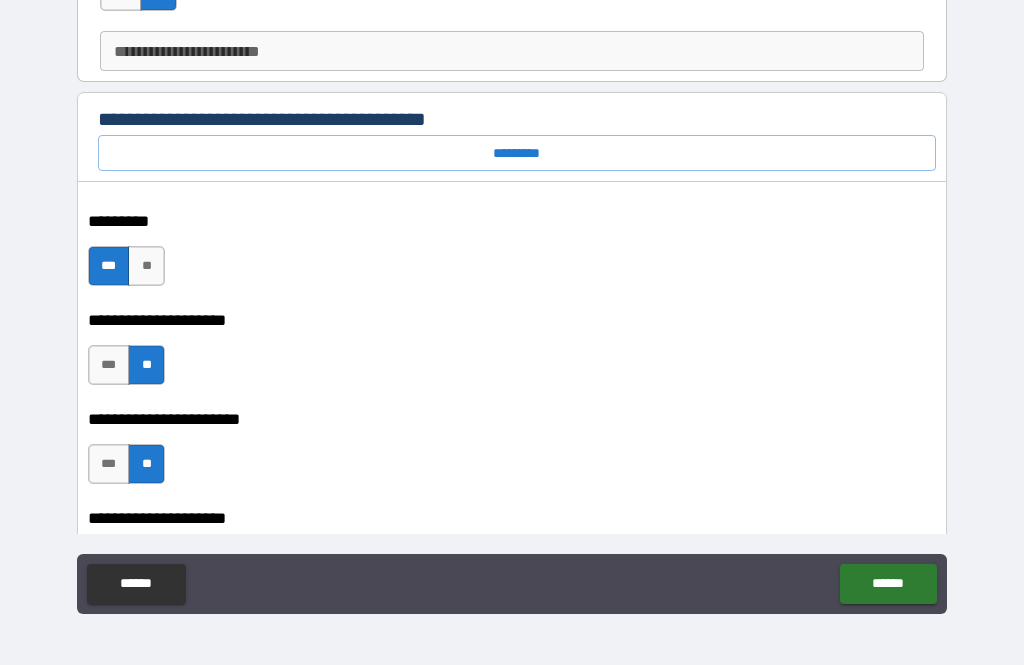 scroll, scrollTop: 1368, scrollLeft: 0, axis: vertical 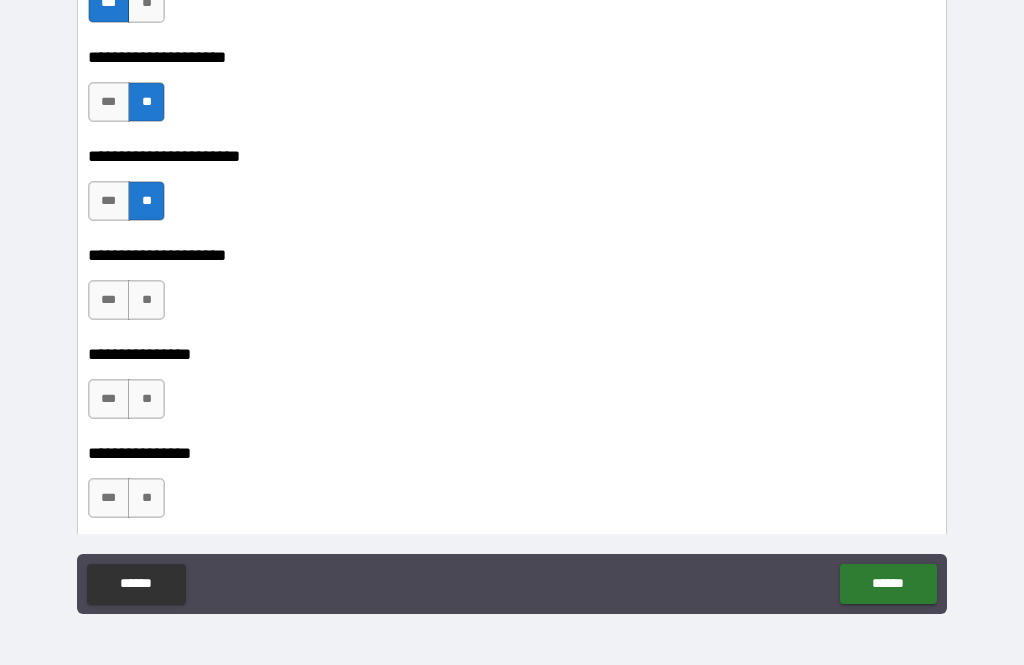 click on "**" at bounding box center [146, 300] 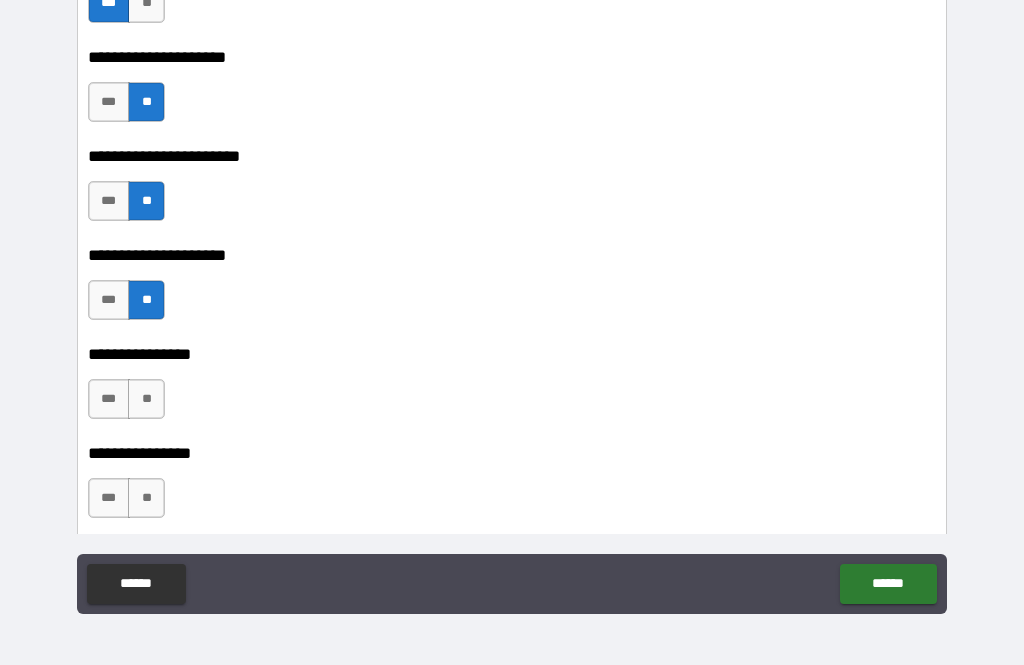 click on "**" at bounding box center (146, 399) 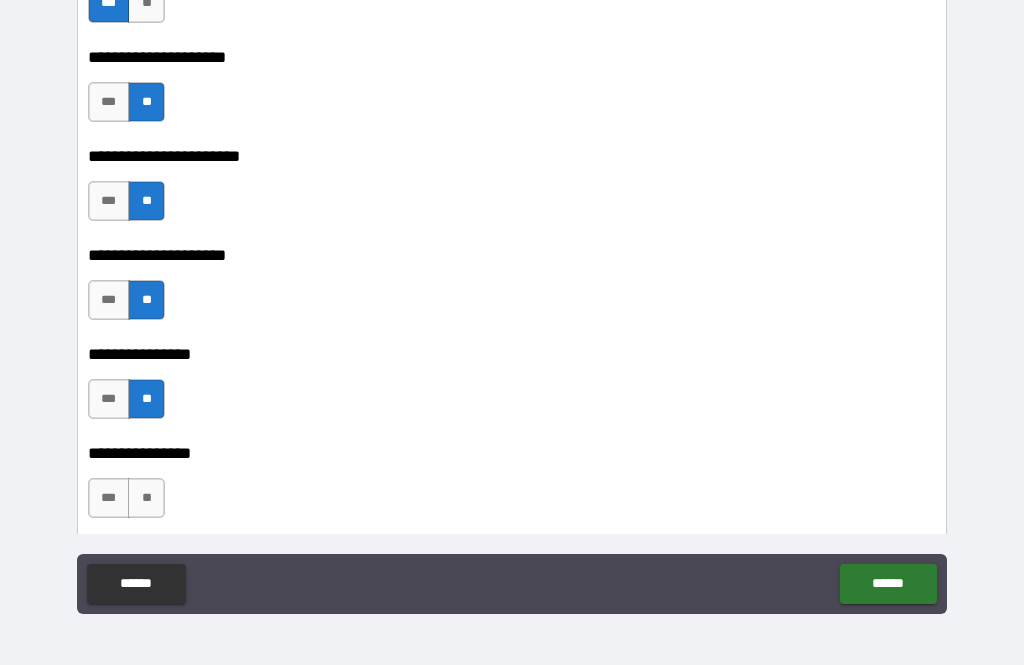 scroll, scrollTop: 1492, scrollLeft: 0, axis: vertical 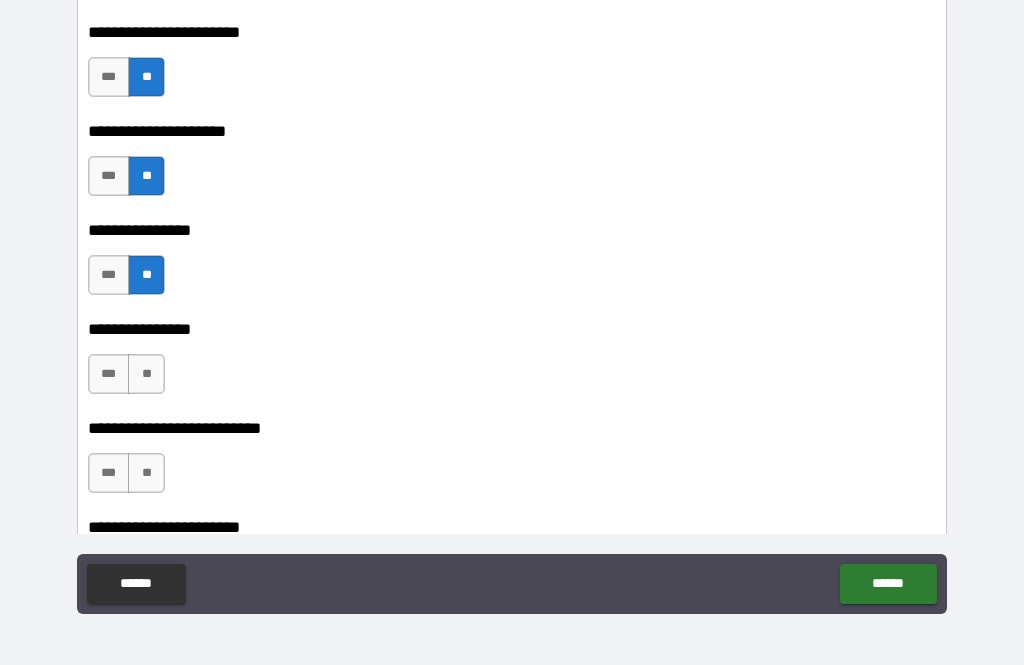 click on "**" at bounding box center [146, 374] 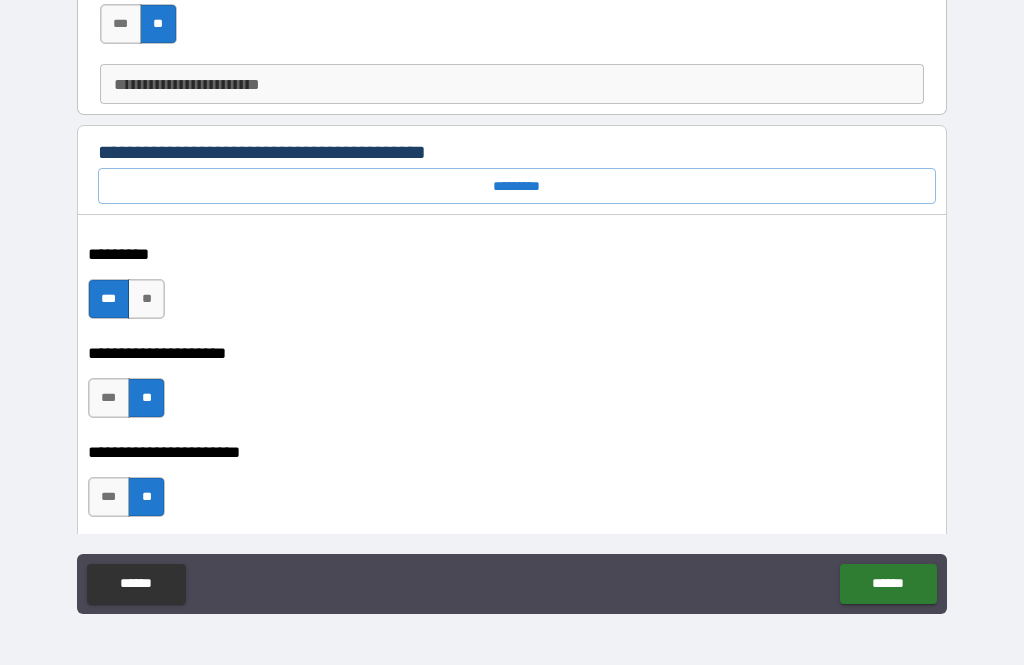 scroll, scrollTop: 1059, scrollLeft: 0, axis: vertical 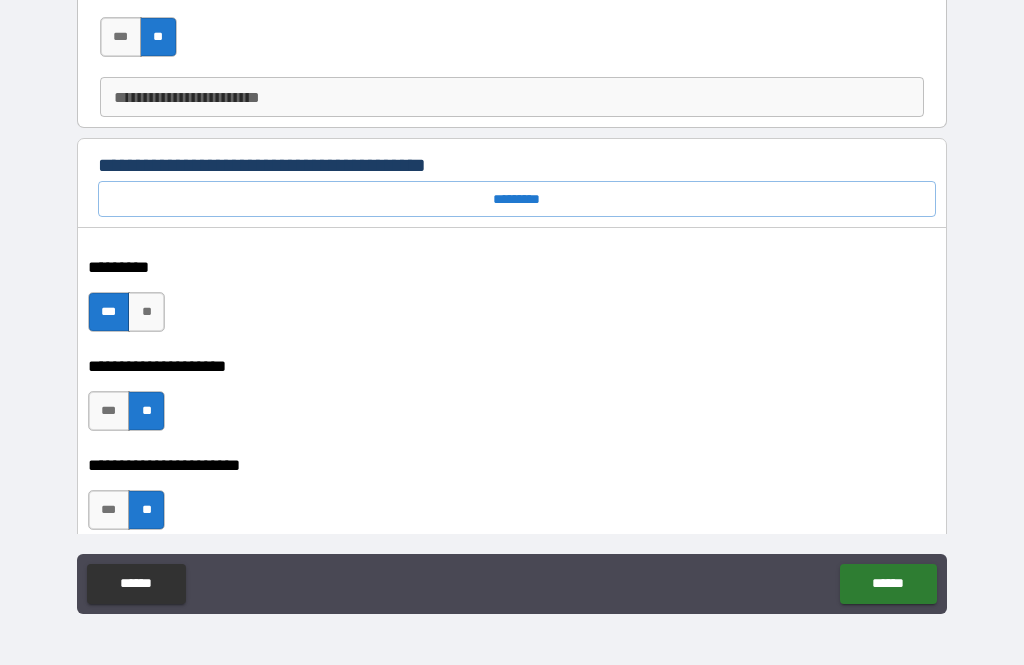 click on "**********" at bounding box center (517, 165) 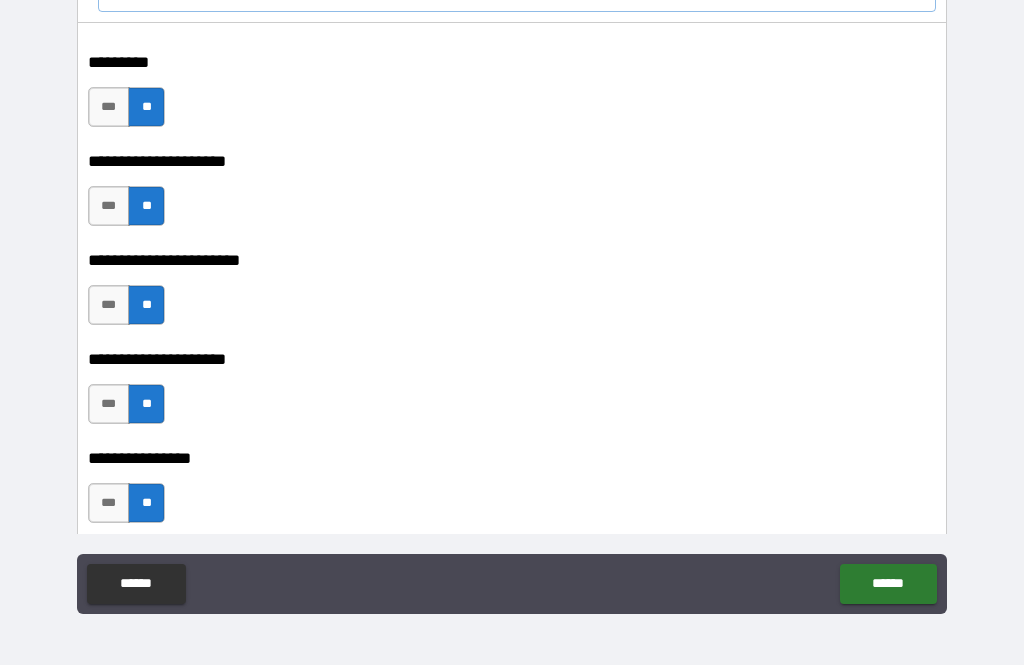 scroll, scrollTop: 1258, scrollLeft: 0, axis: vertical 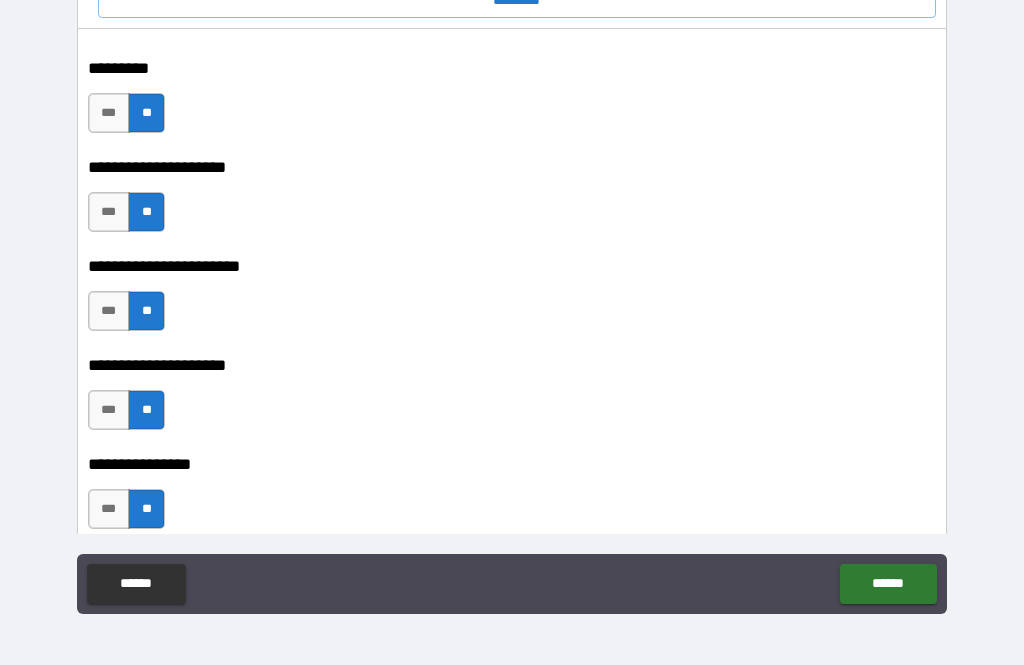 click on "***" at bounding box center [109, 113] 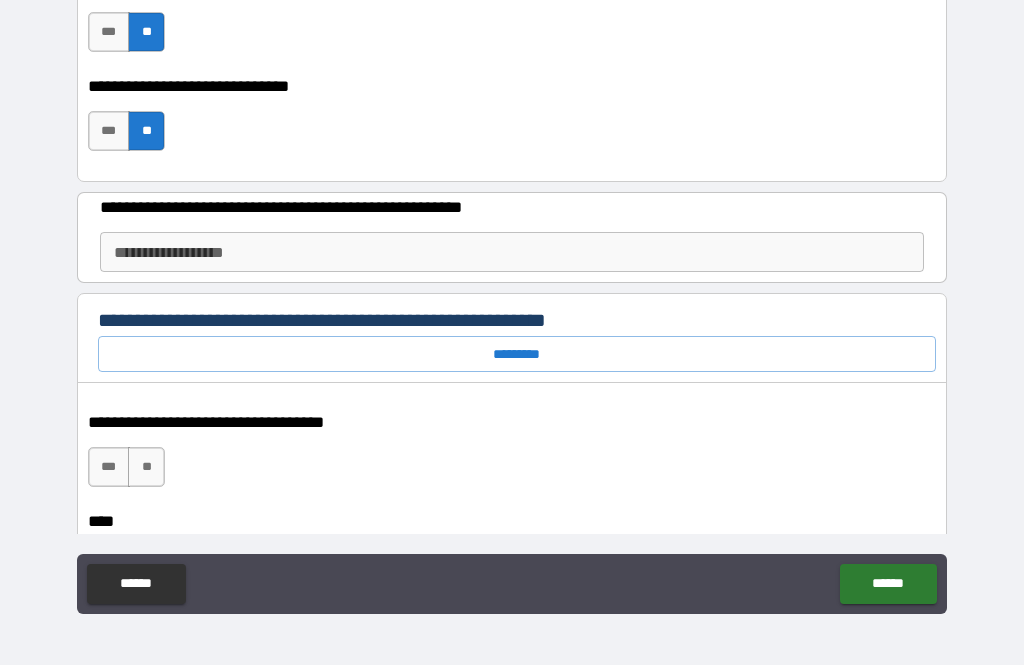 scroll, scrollTop: 3409, scrollLeft: 0, axis: vertical 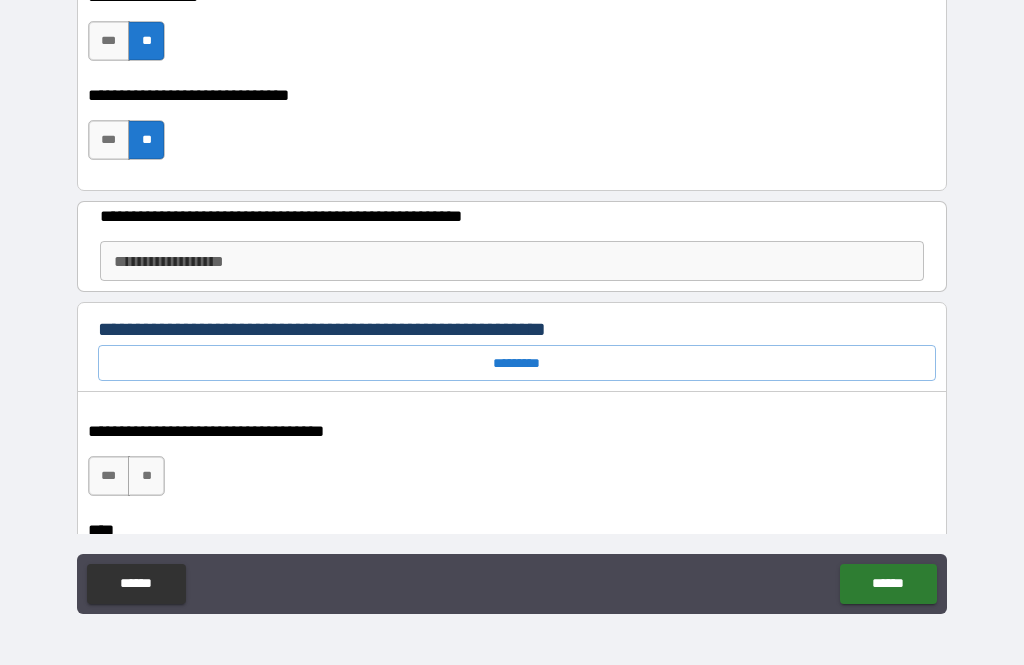 click on "***" at bounding box center (109, 140) 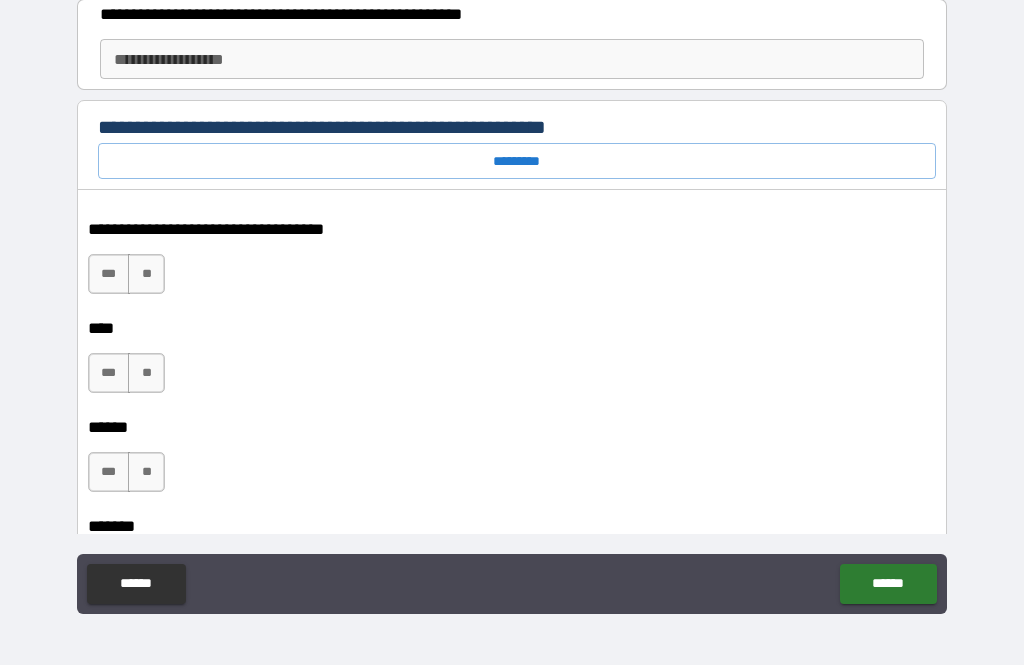 scroll, scrollTop: 3612, scrollLeft: 0, axis: vertical 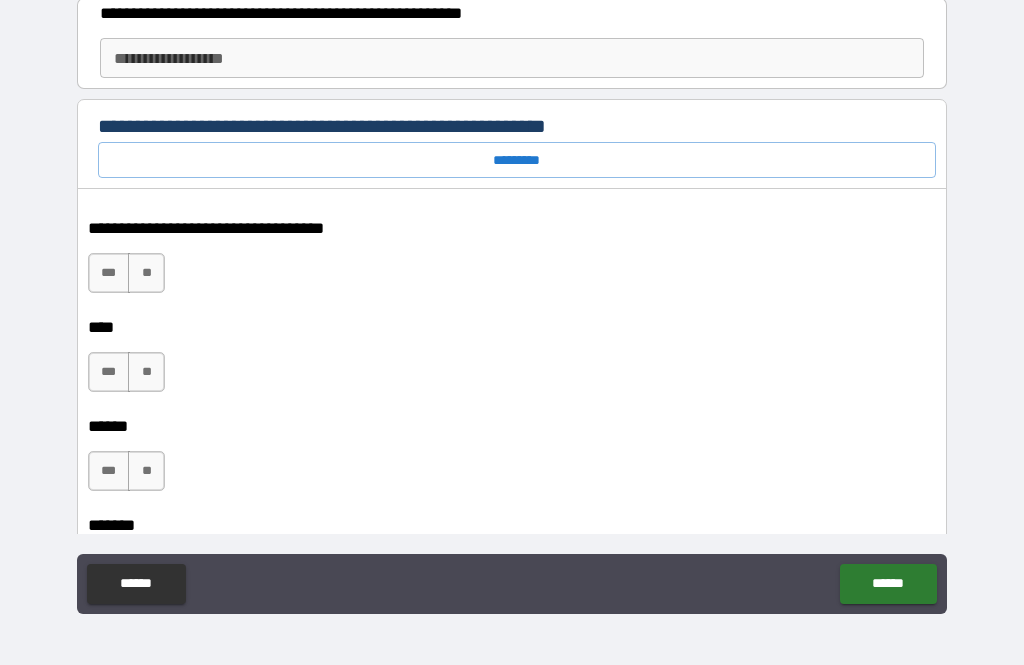 click on "*********" at bounding box center (517, 160) 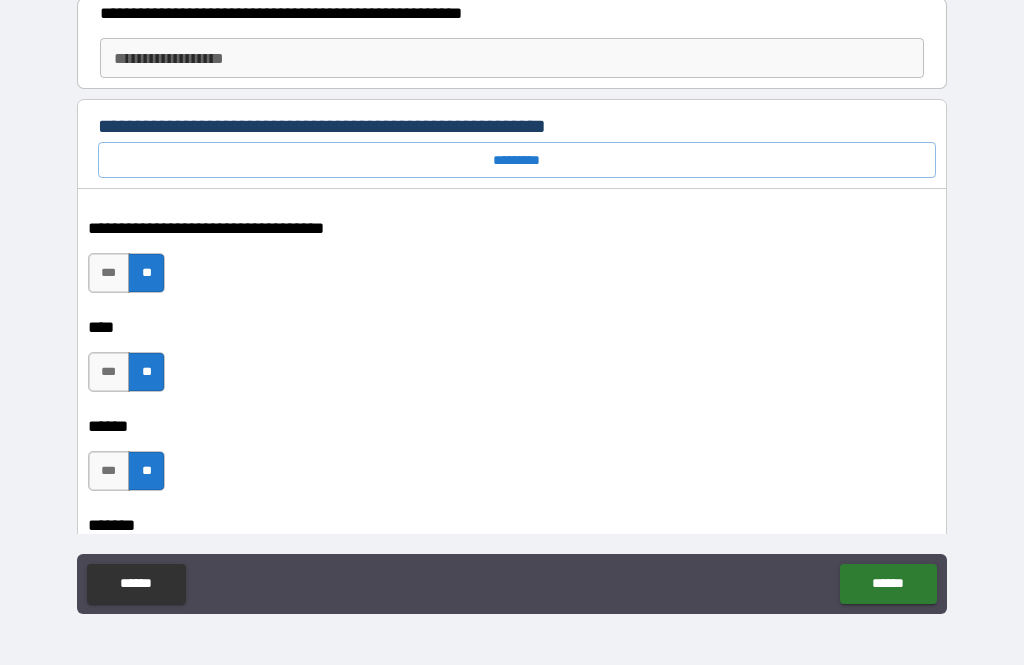 click on "***" at bounding box center [109, 372] 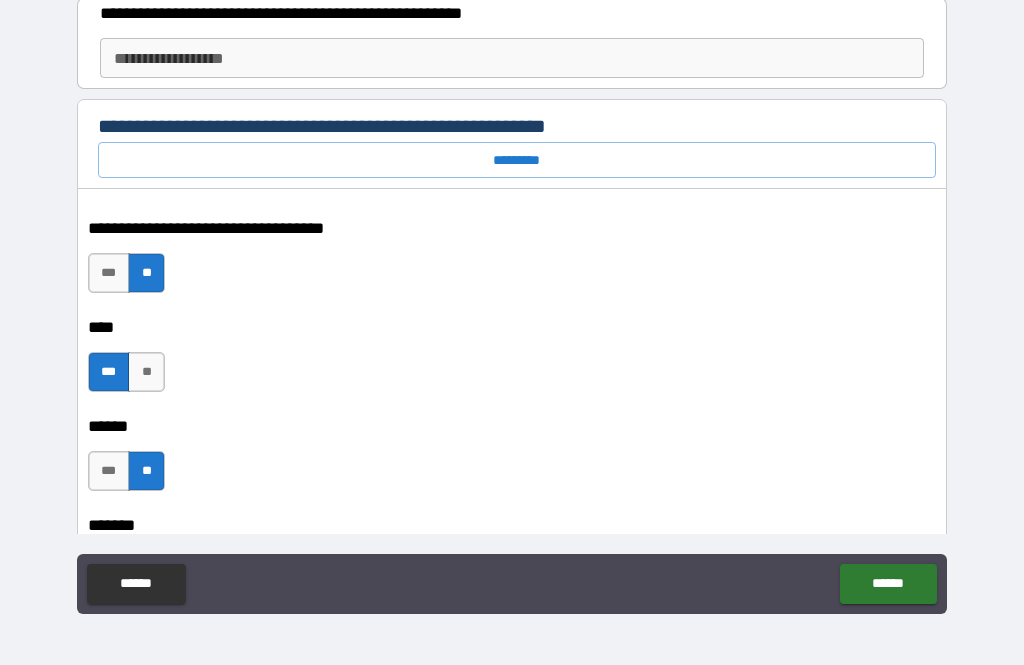 type on "*" 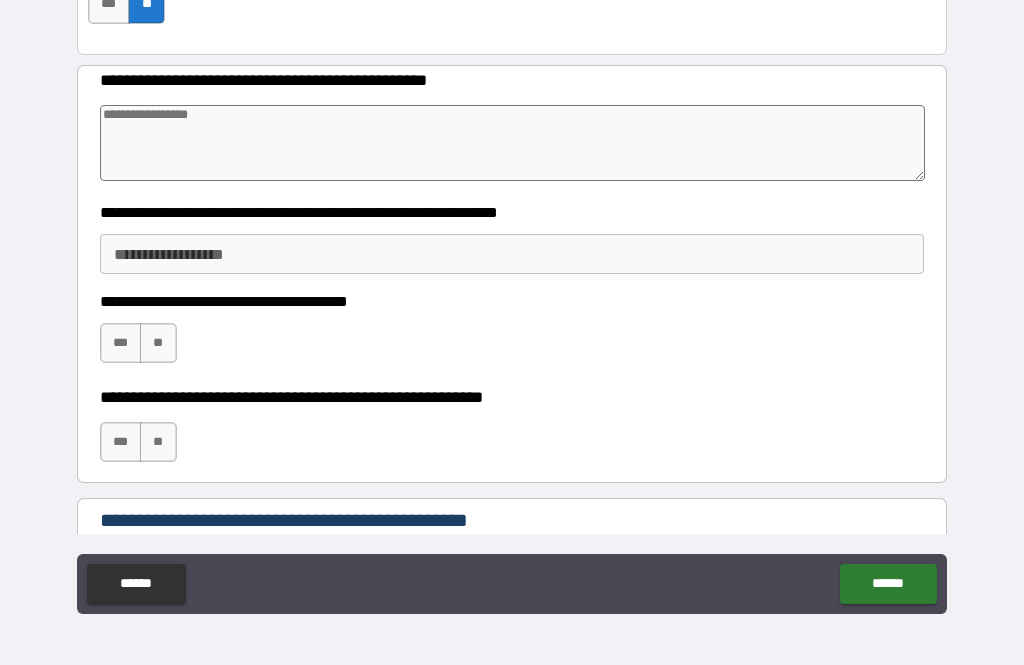scroll, scrollTop: 10911, scrollLeft: 0, axis: vertical 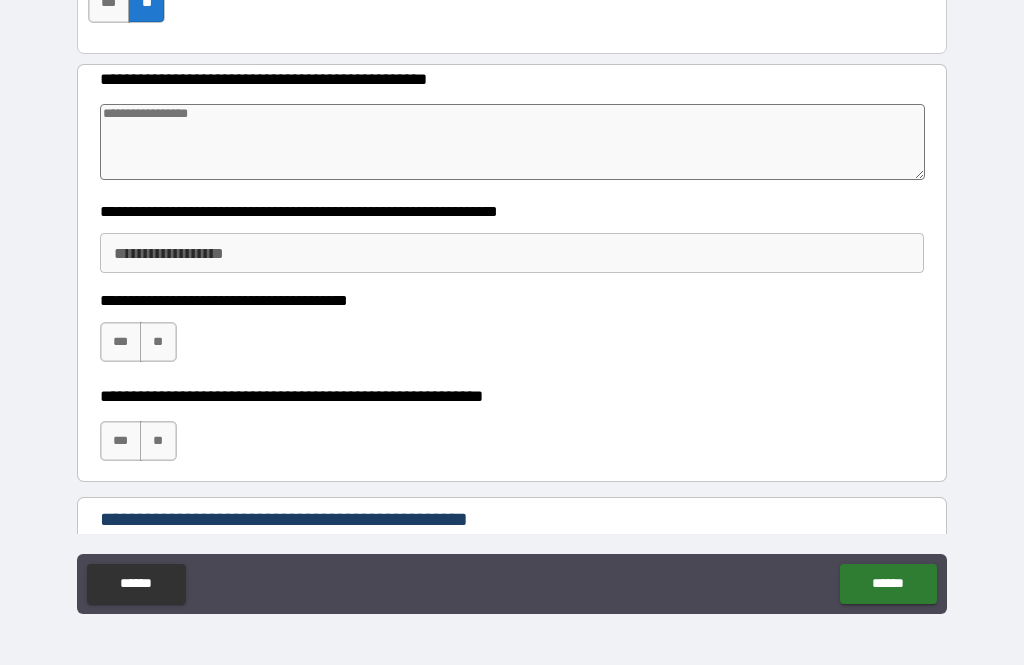 click at bounding box center (513, 142) 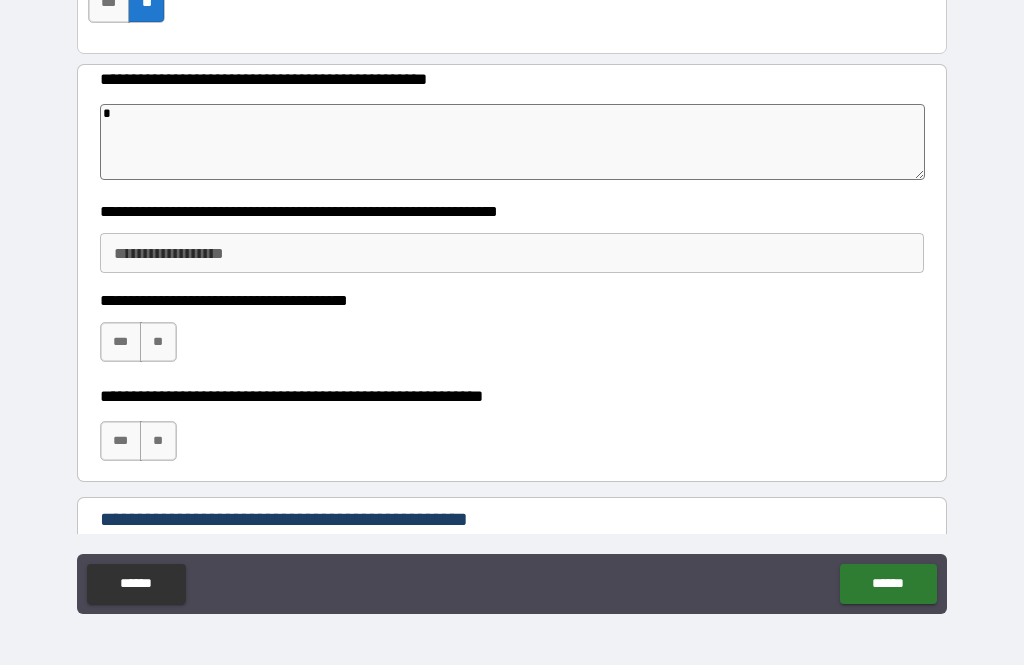 type on "*" 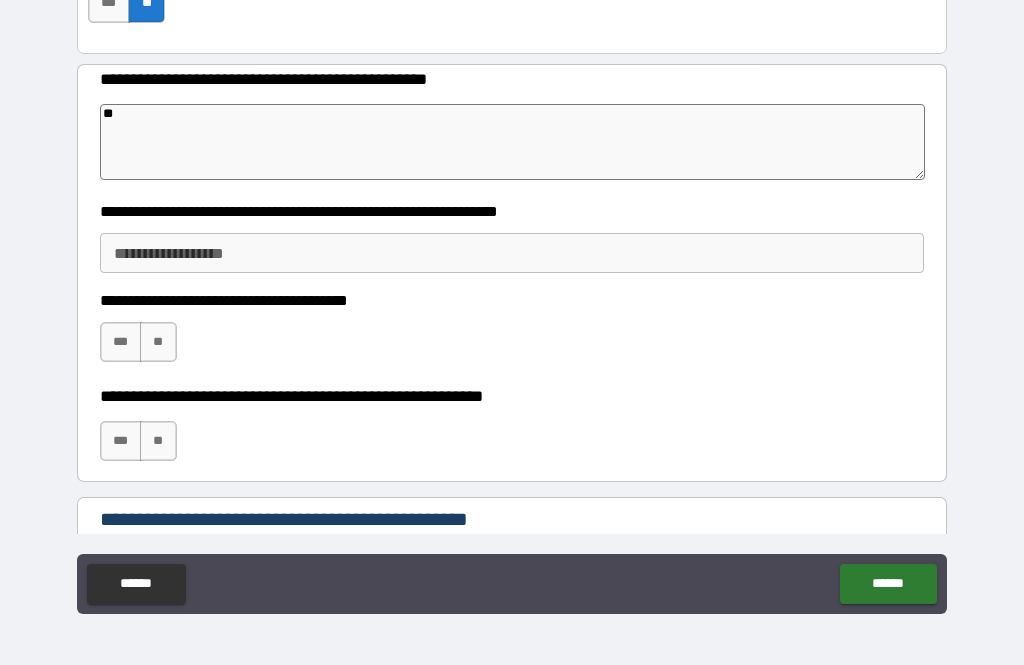 type on "***" 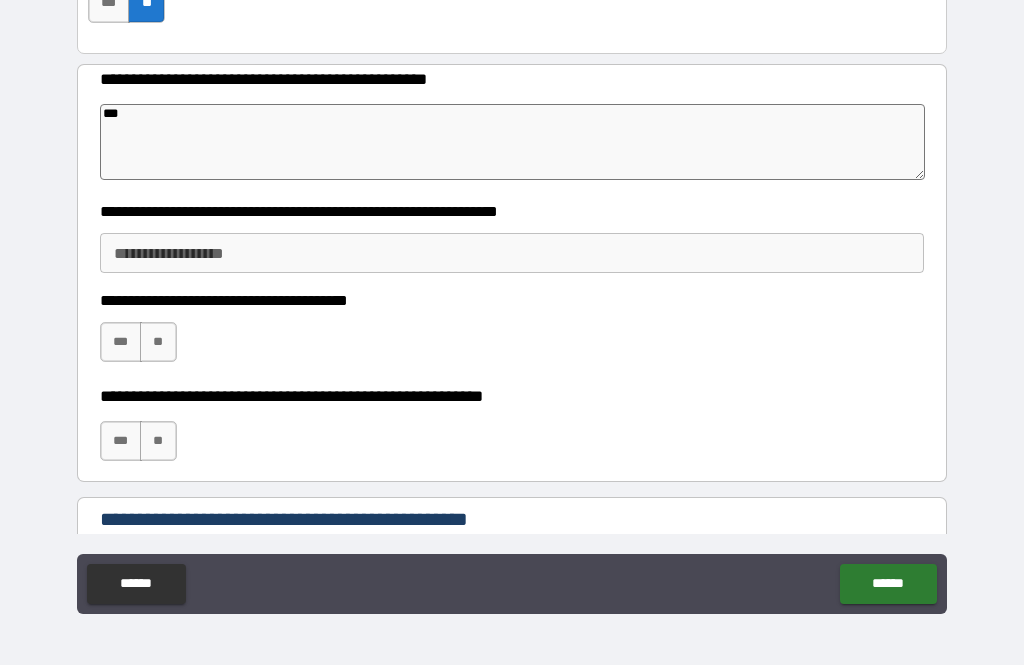 type on "*" 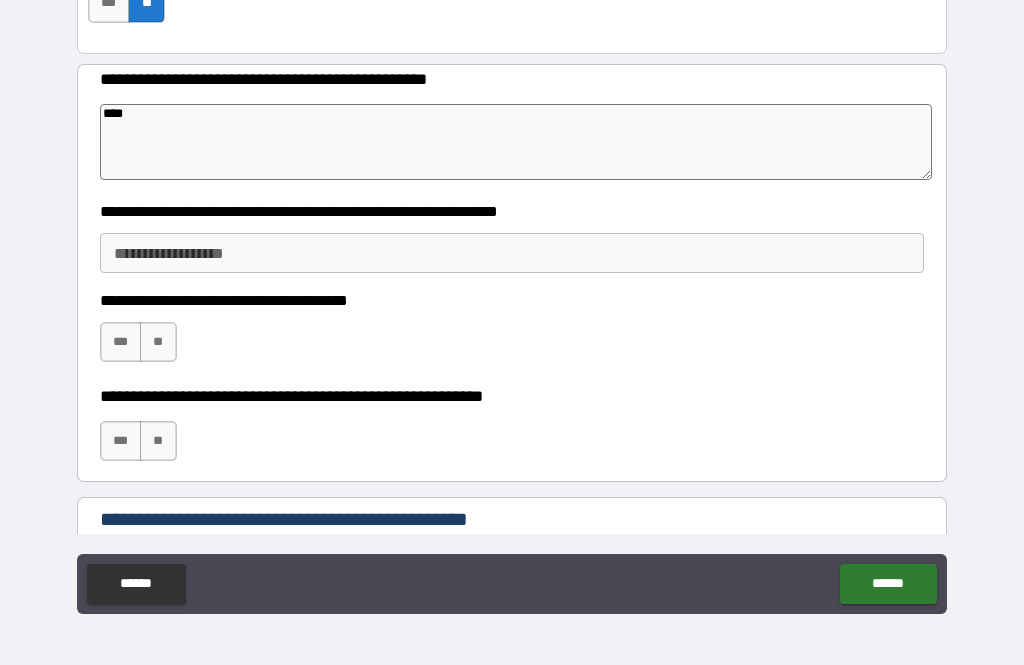 type on "*****" 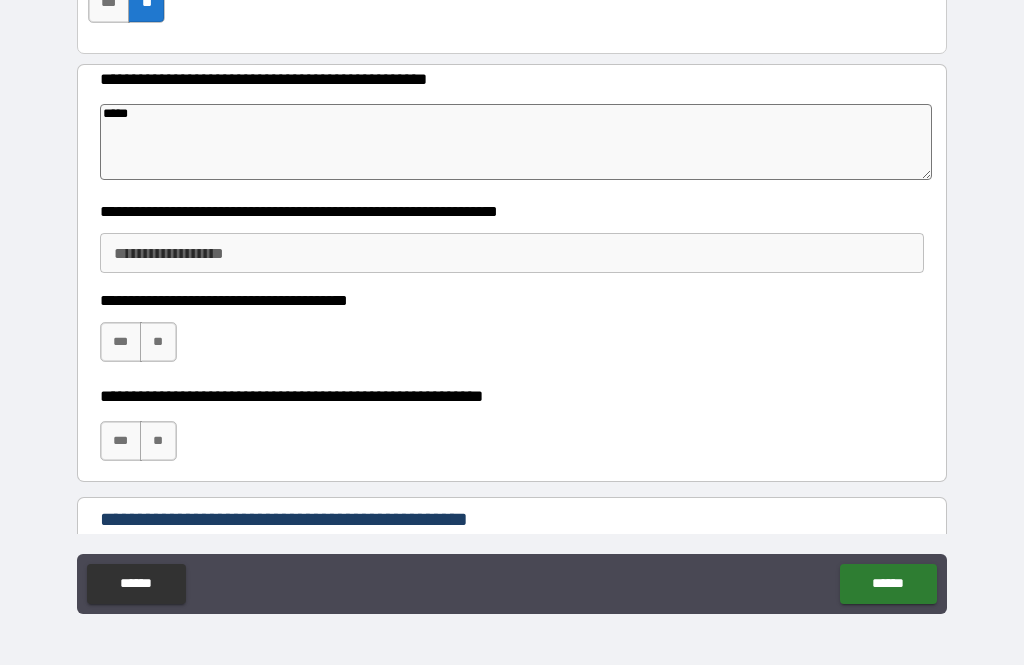 type on "*" 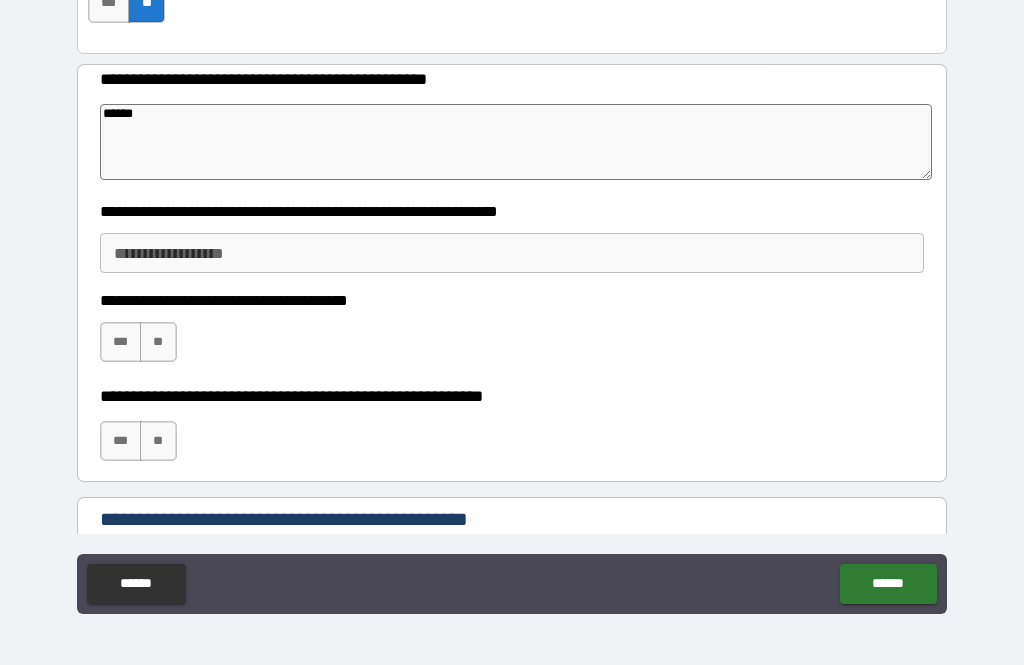 type on "*" 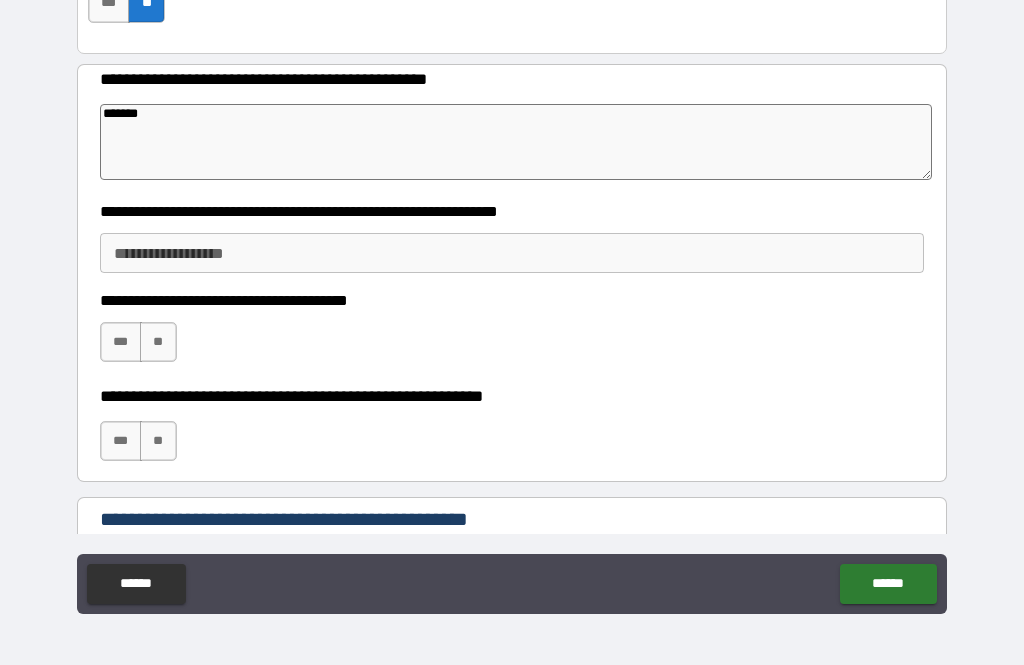 type on "********" 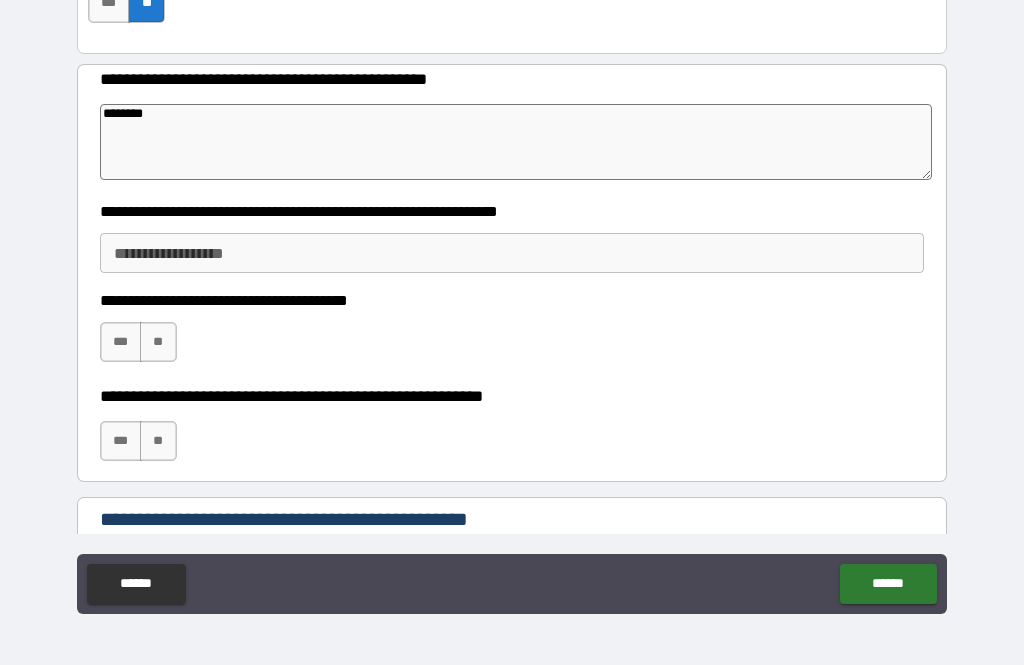 type on "*" 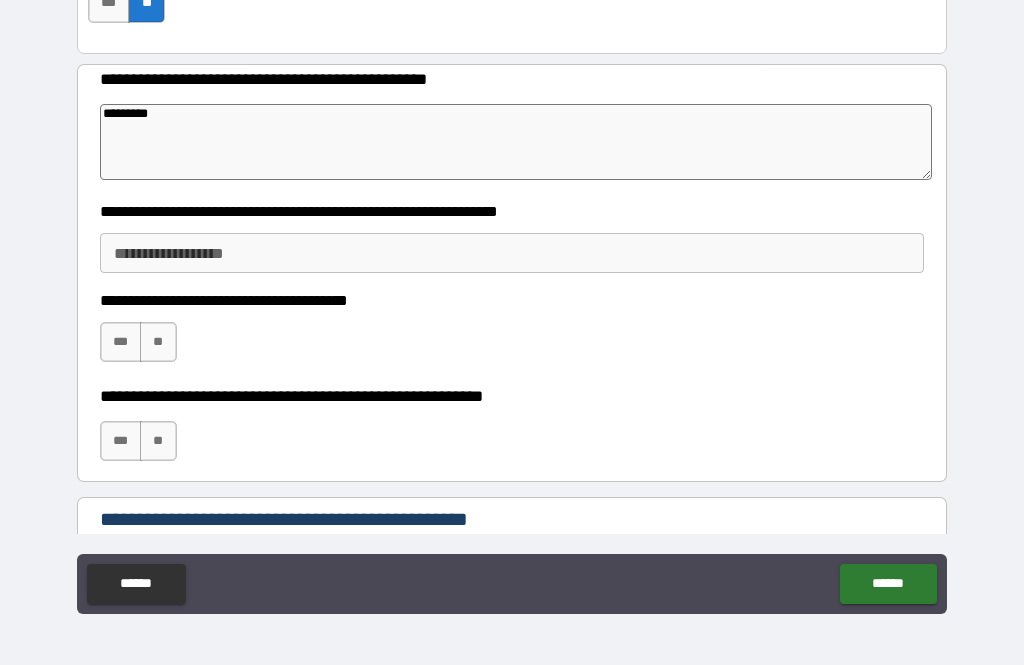type on "*" 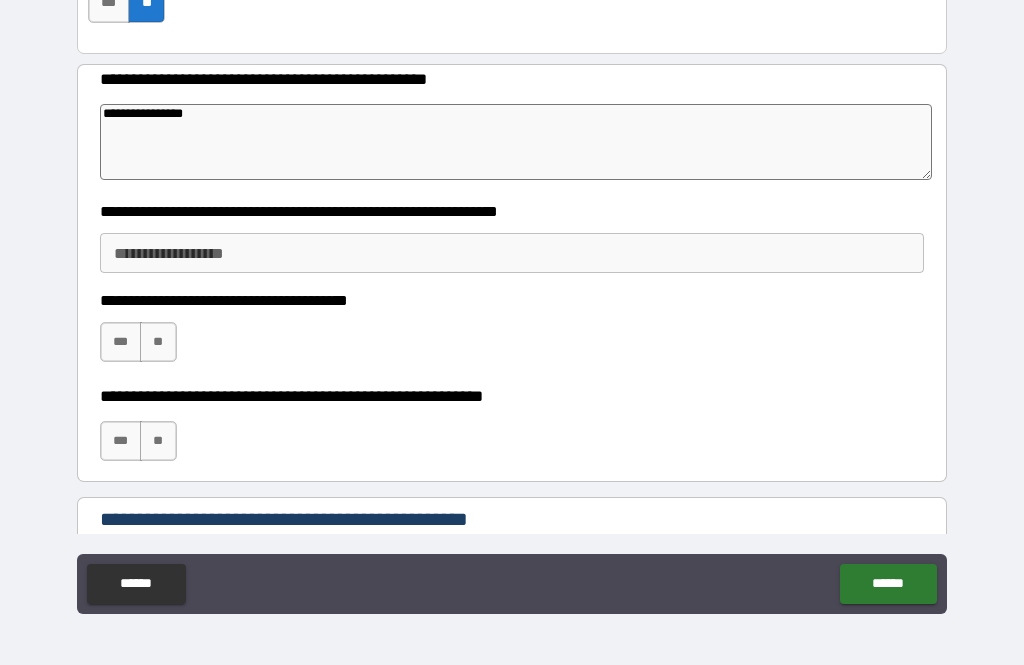 type on "*" 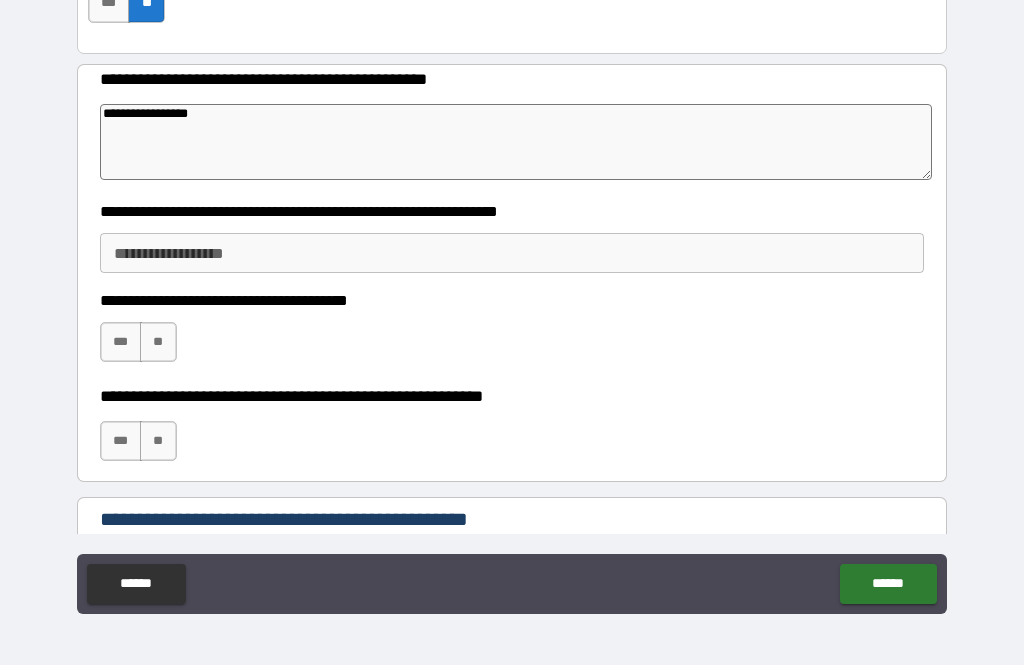 type on "**********" 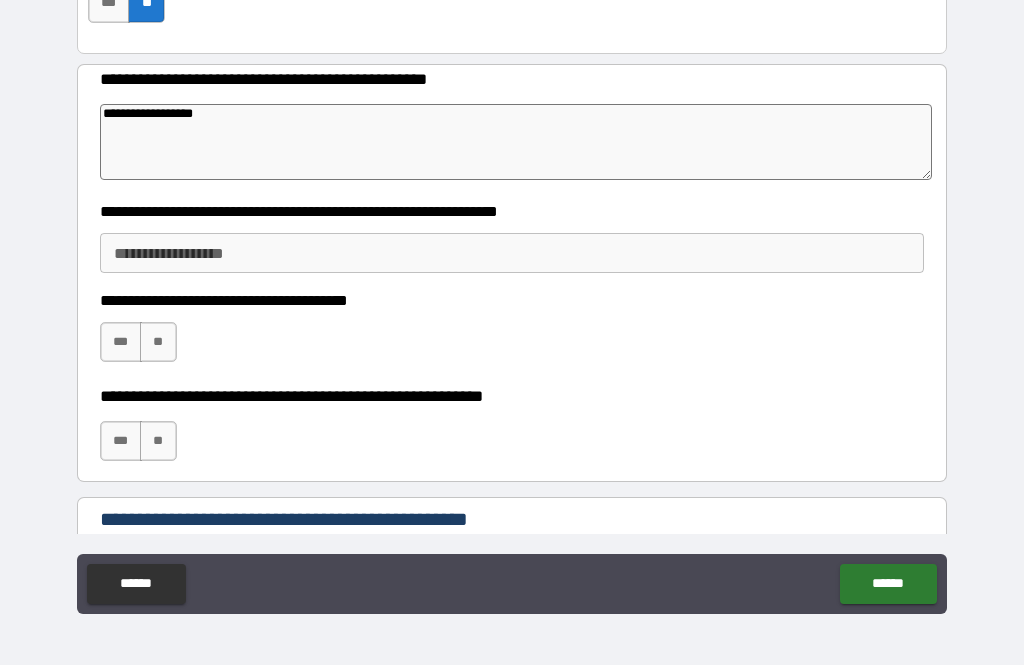type on "*" 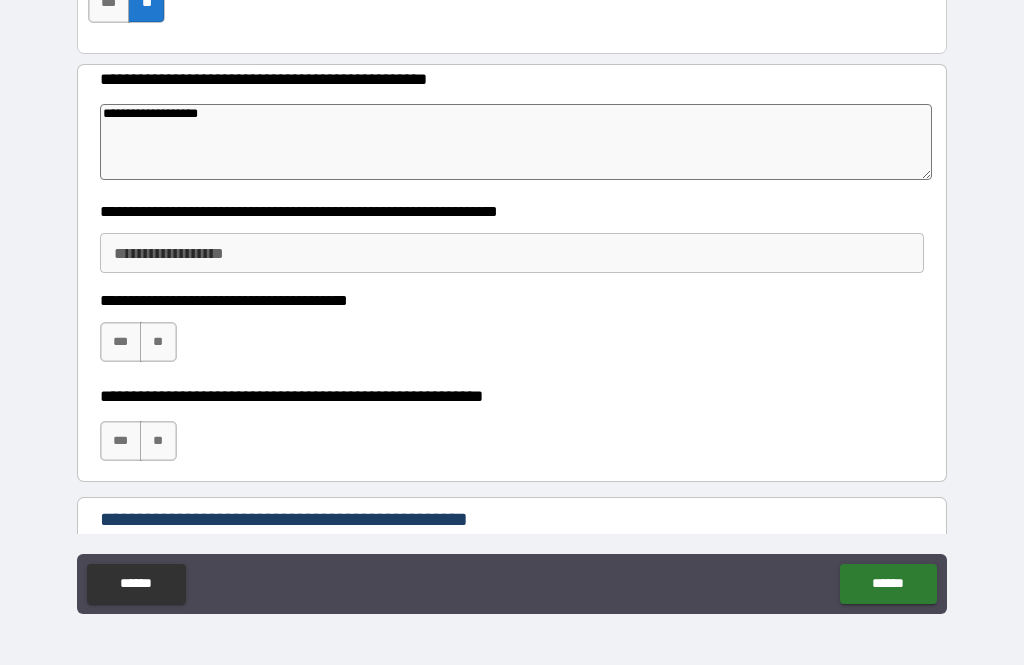 type on "**********" 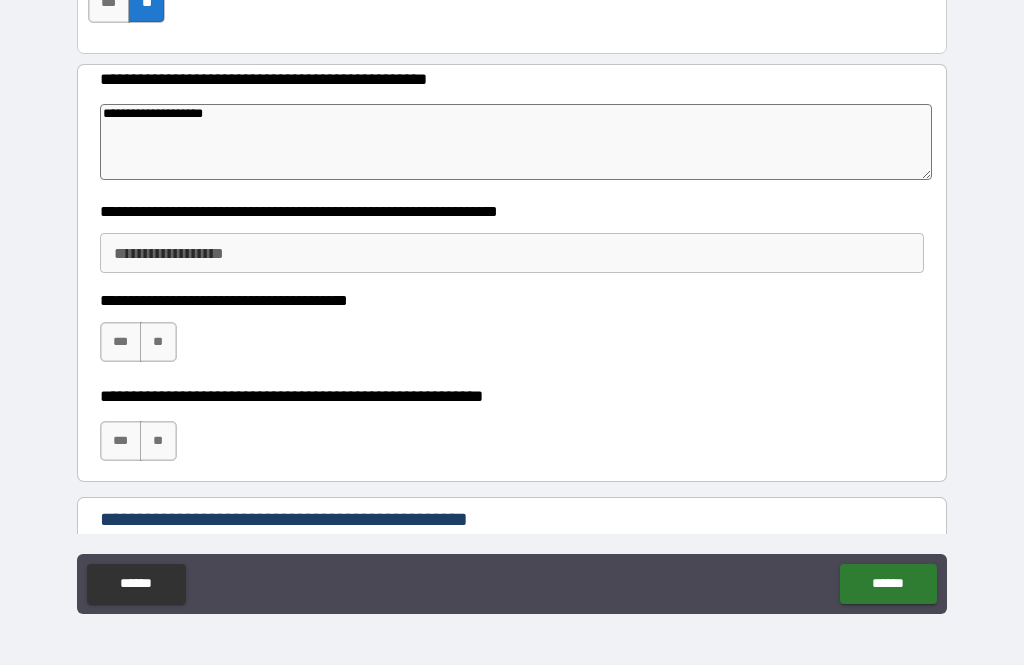 type on "*" 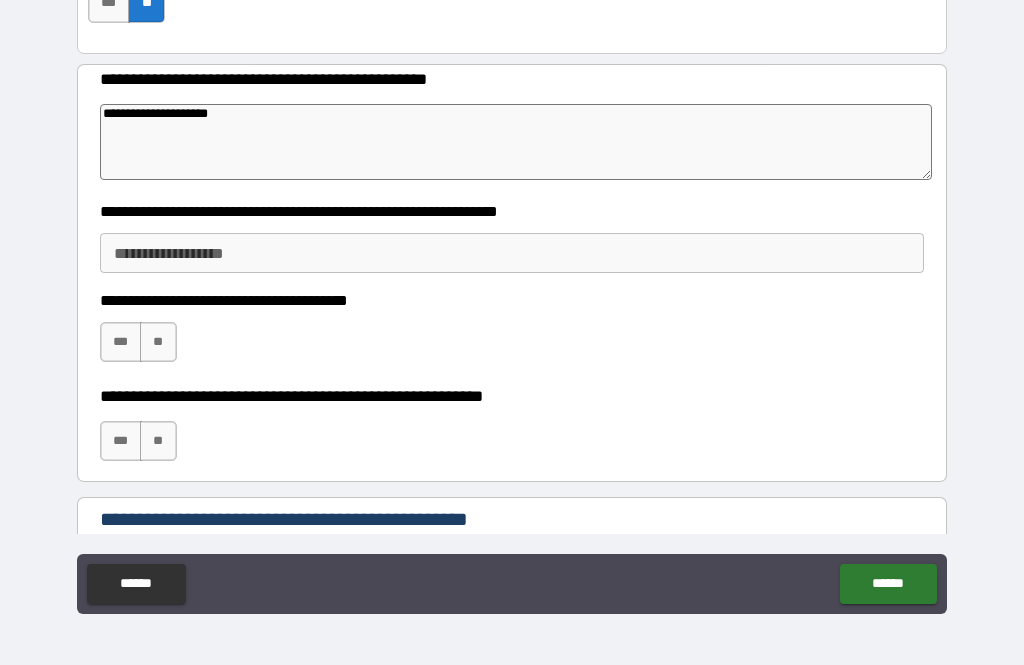 type on "*" 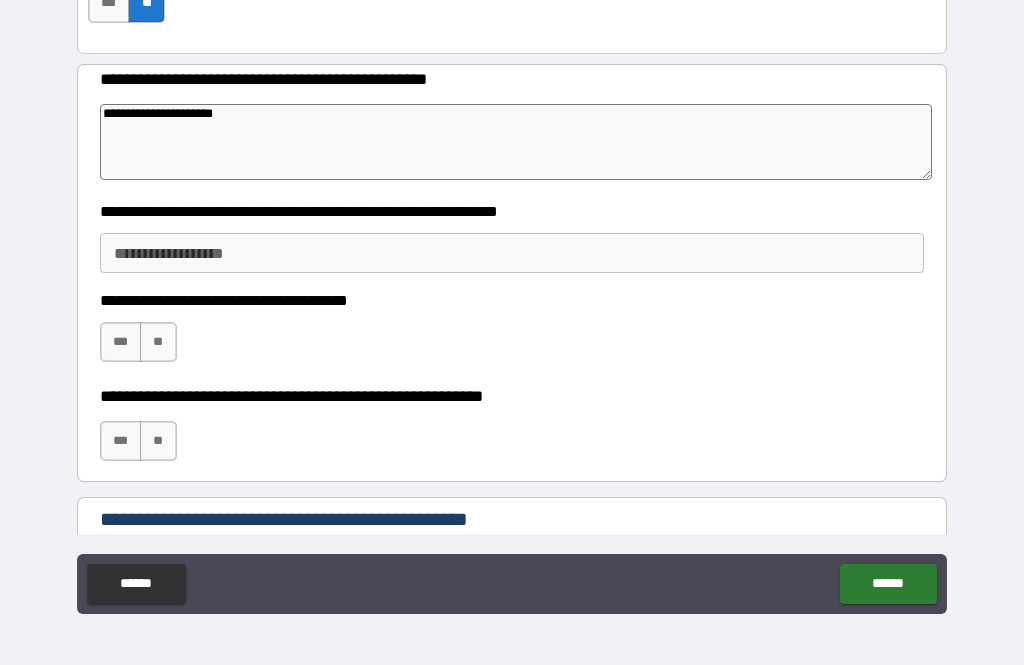 type on "**********" 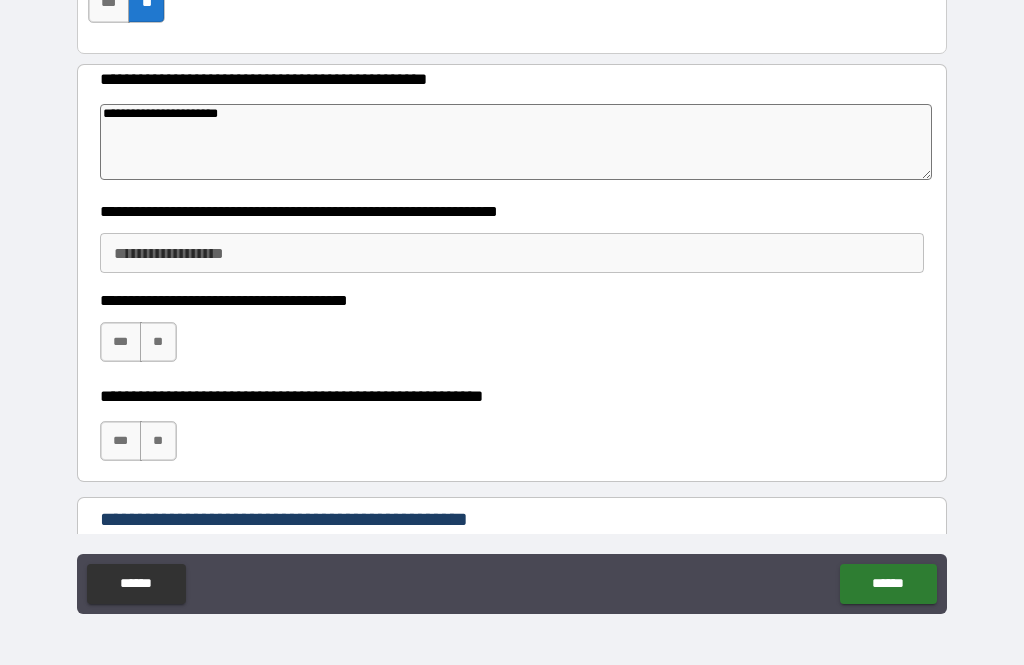 type on "**********" 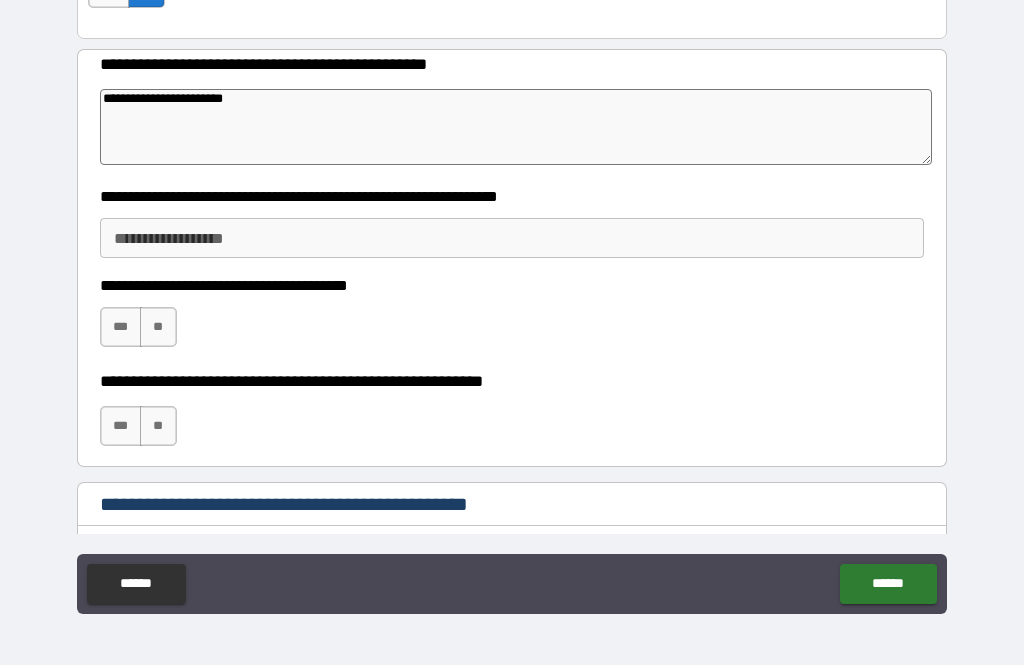 type on "*" 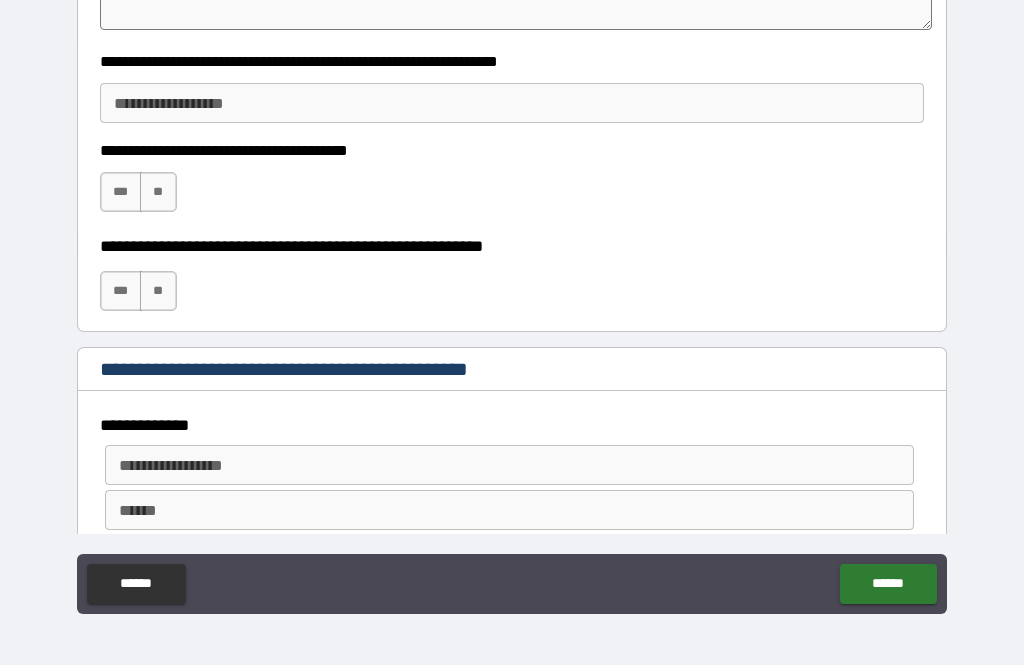 scroll, scrollTop: 11063, scrollLeft: 0, axis: vertical 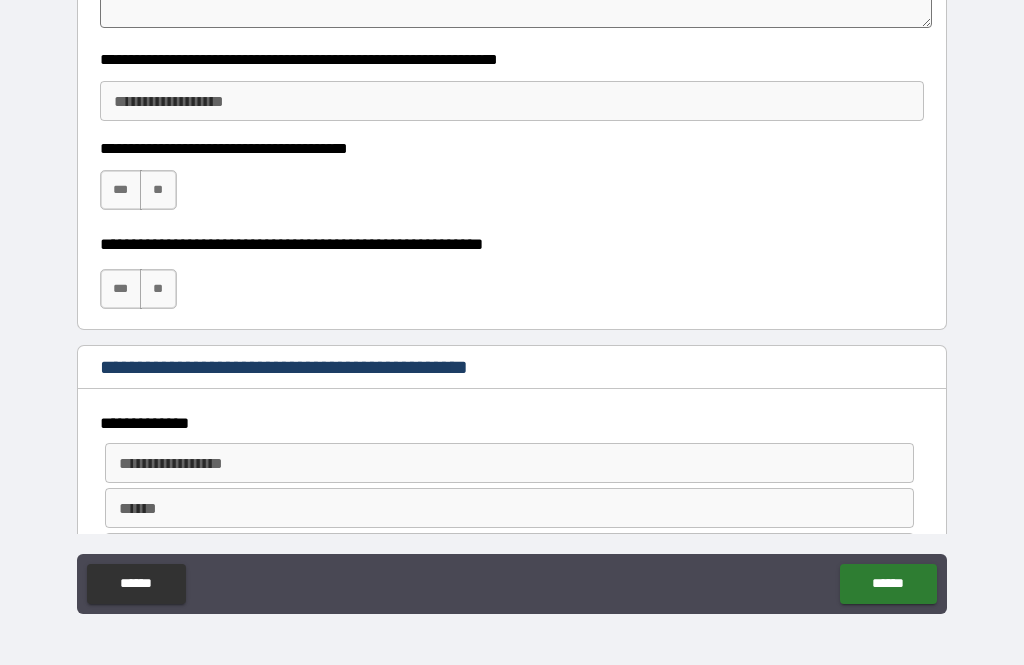 type on "**********" 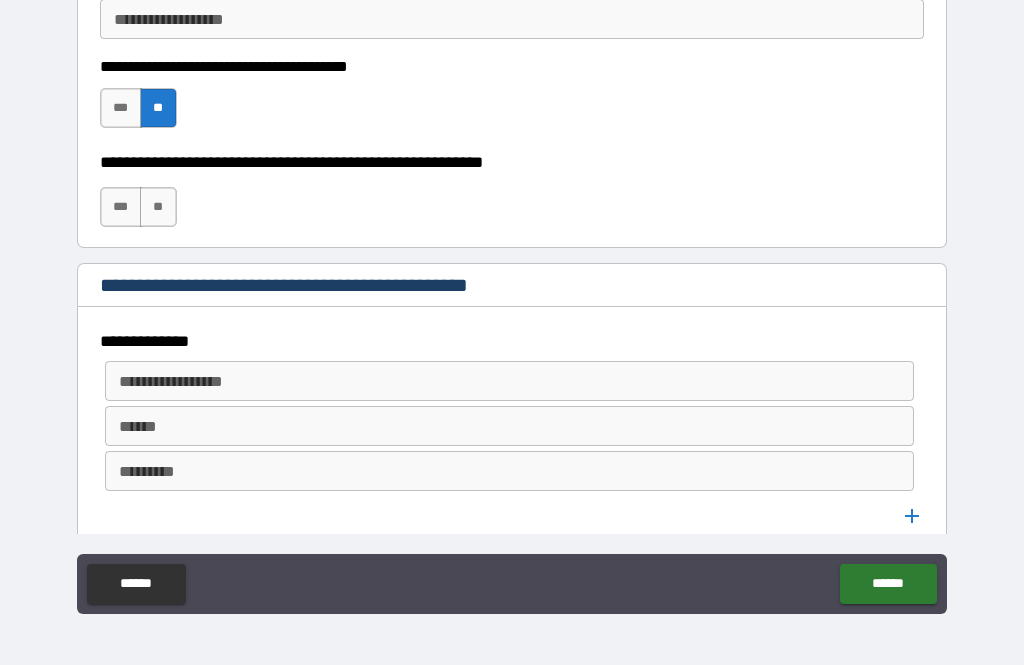 scroll, scrollTop: 11153, scrollLeft: 0, axis: vertical 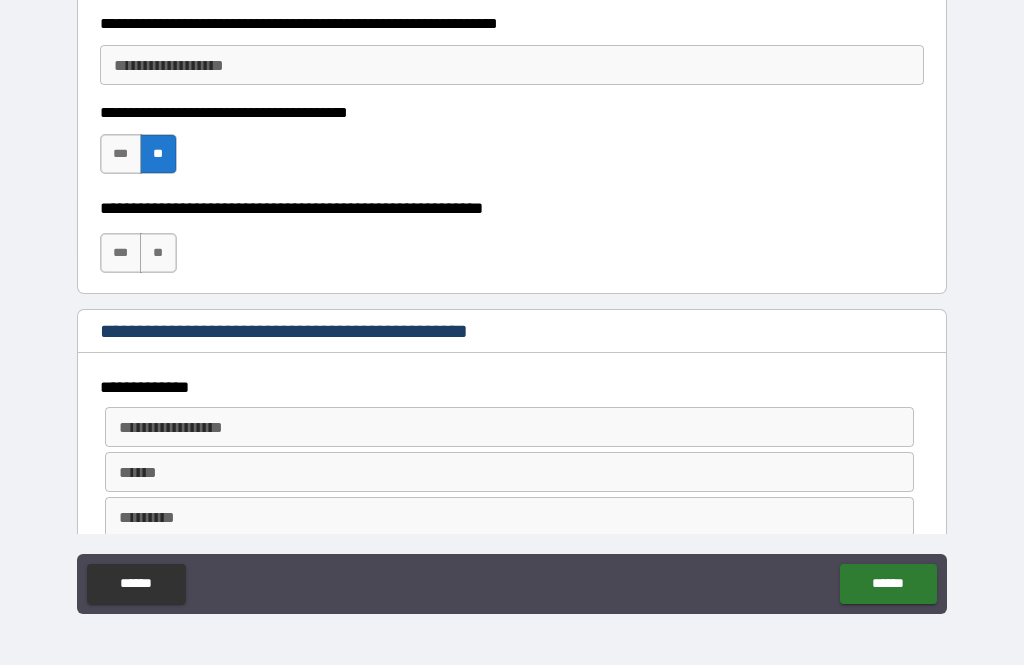 click on "**" at bounding box center [158, 253] 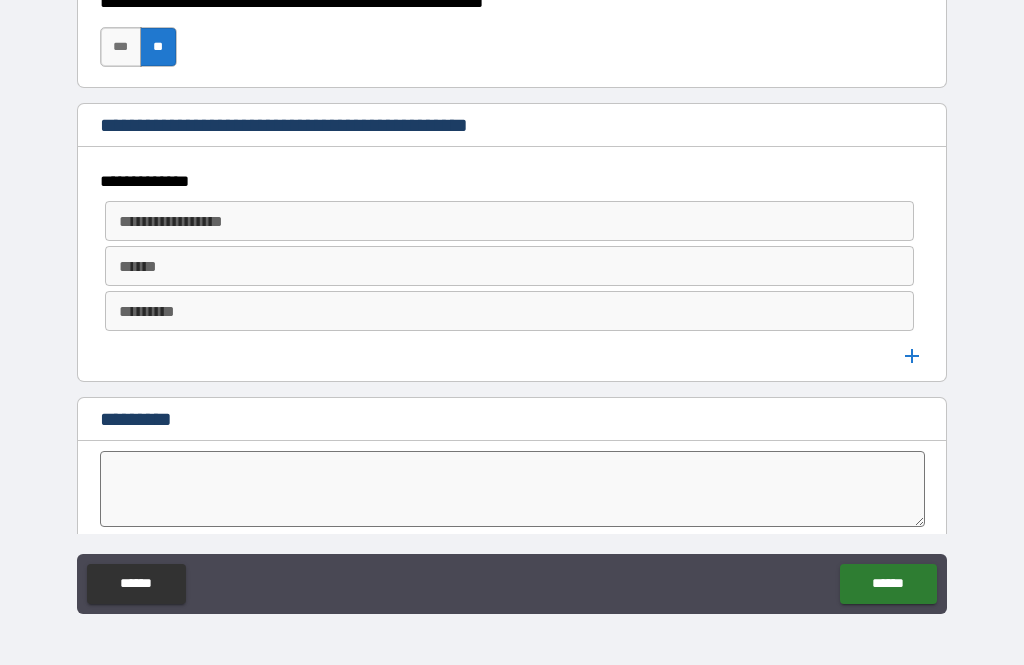 scroll, scrollTop: 11313, scrollLeft: 0, axis: vertical 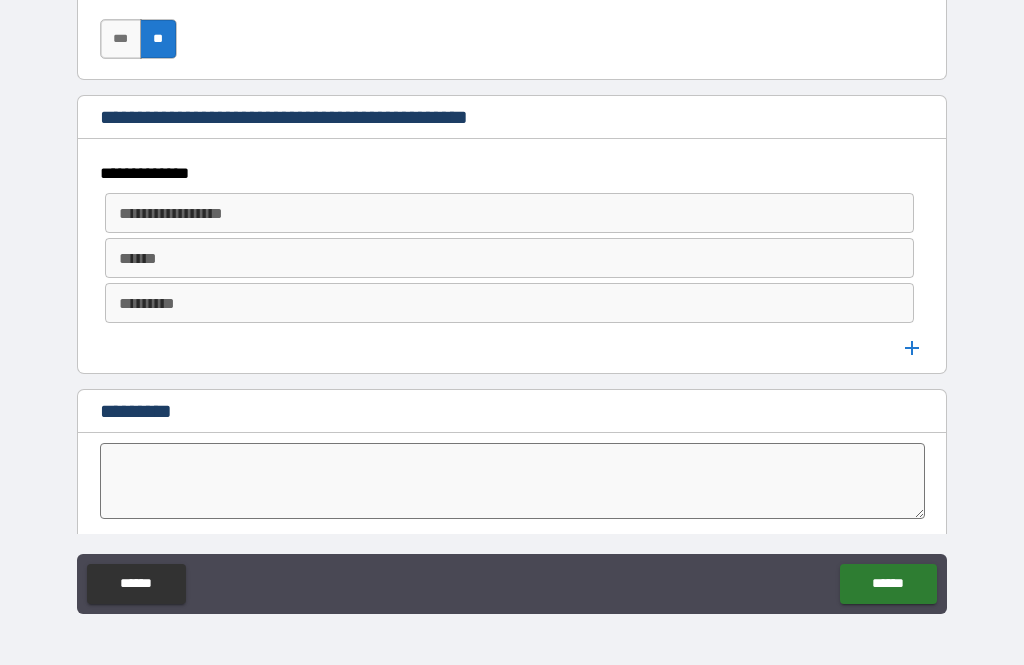 click on "**********" at bounding box center (510, 213) 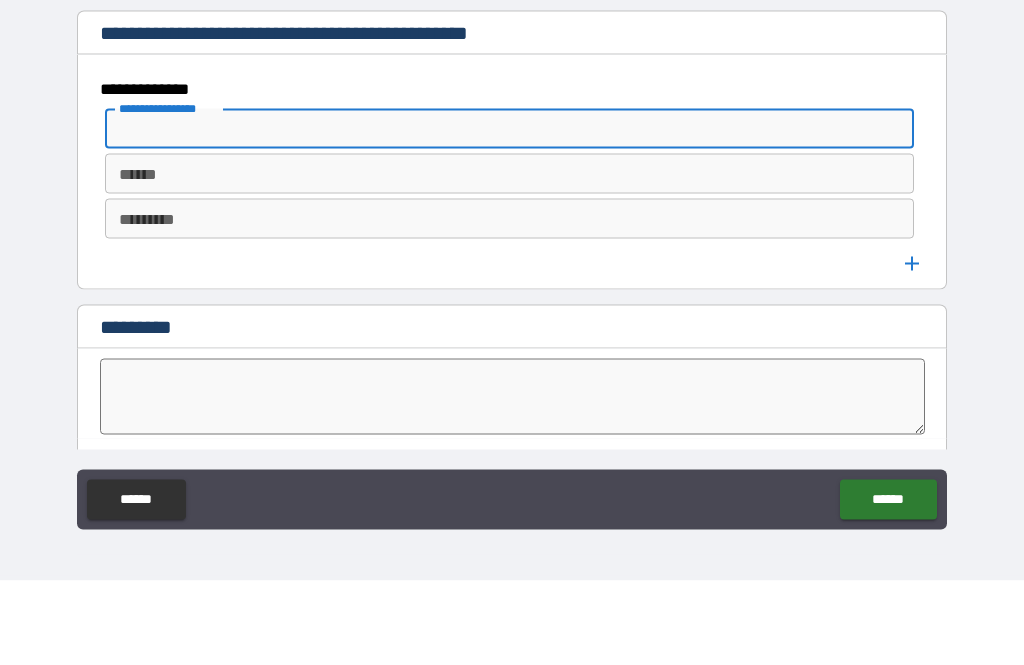 type on "*" 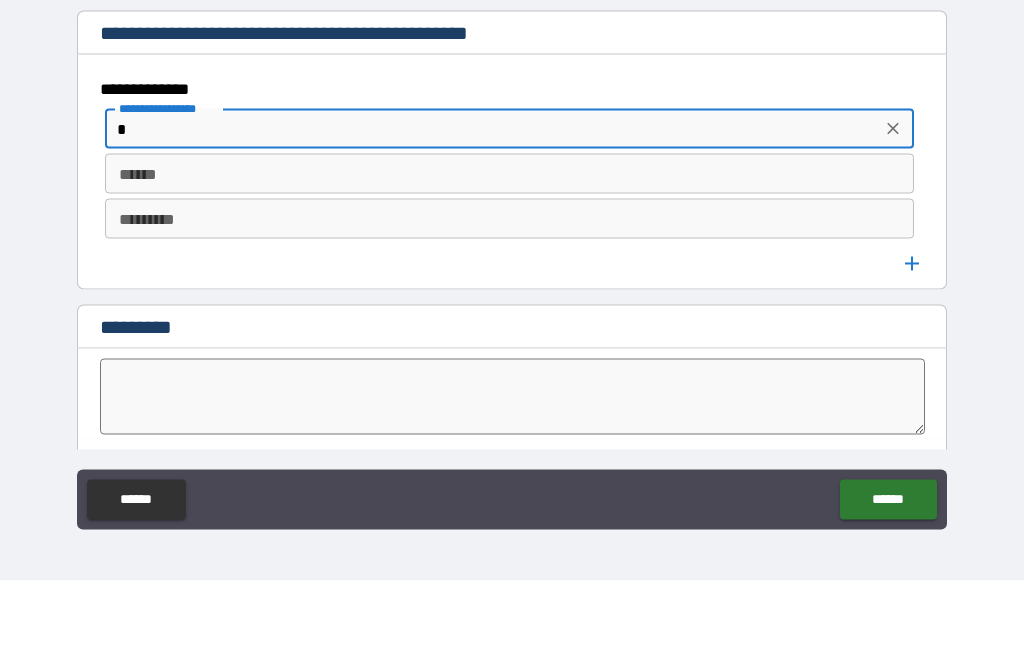 type on "**" 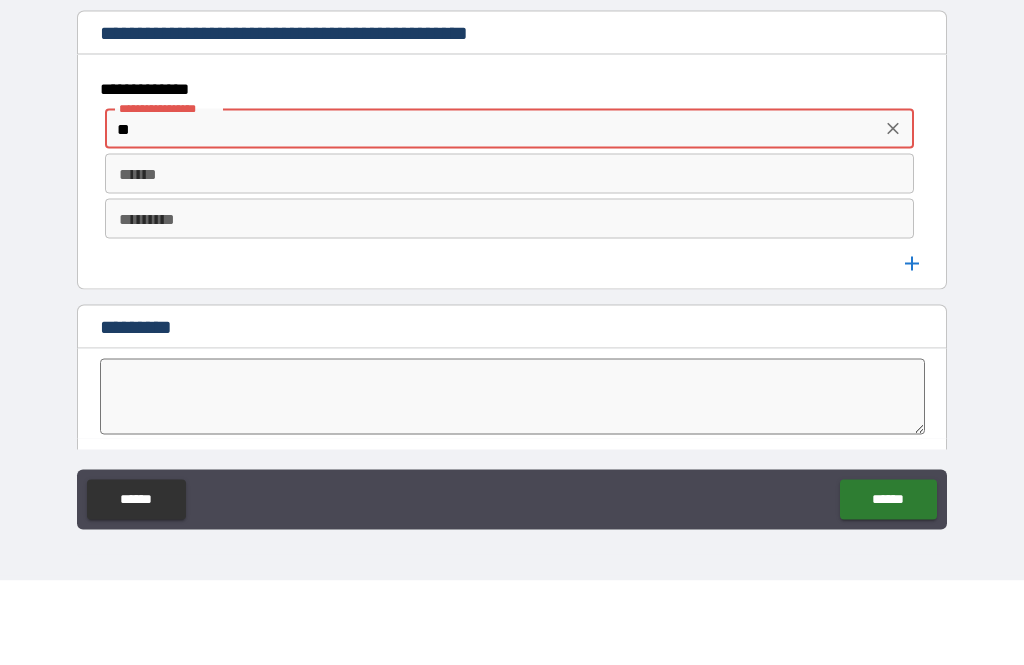 type on "*" 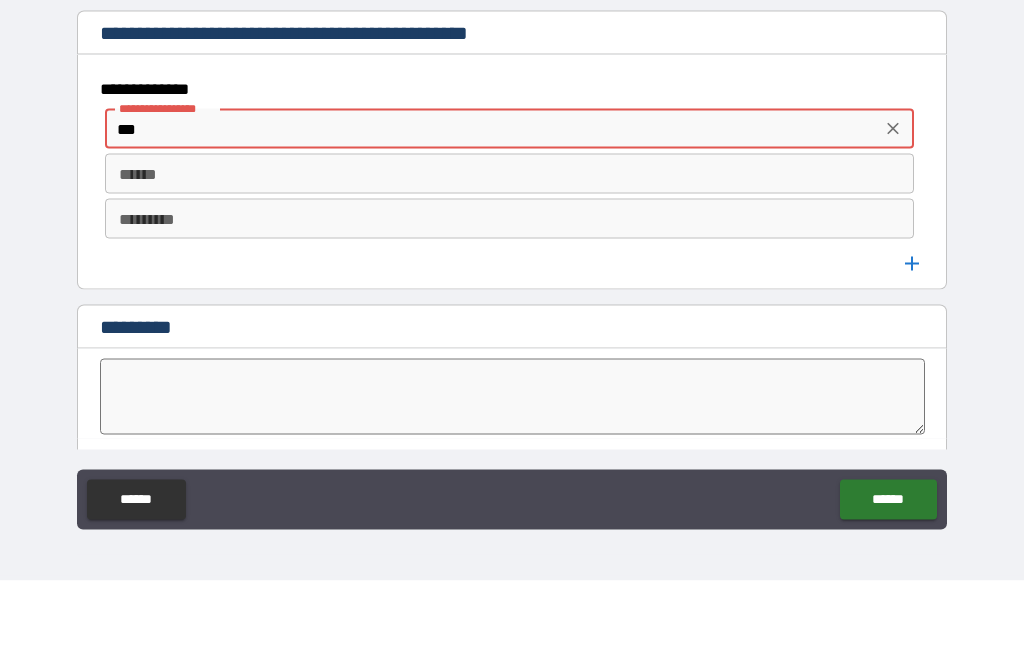 type on "****" 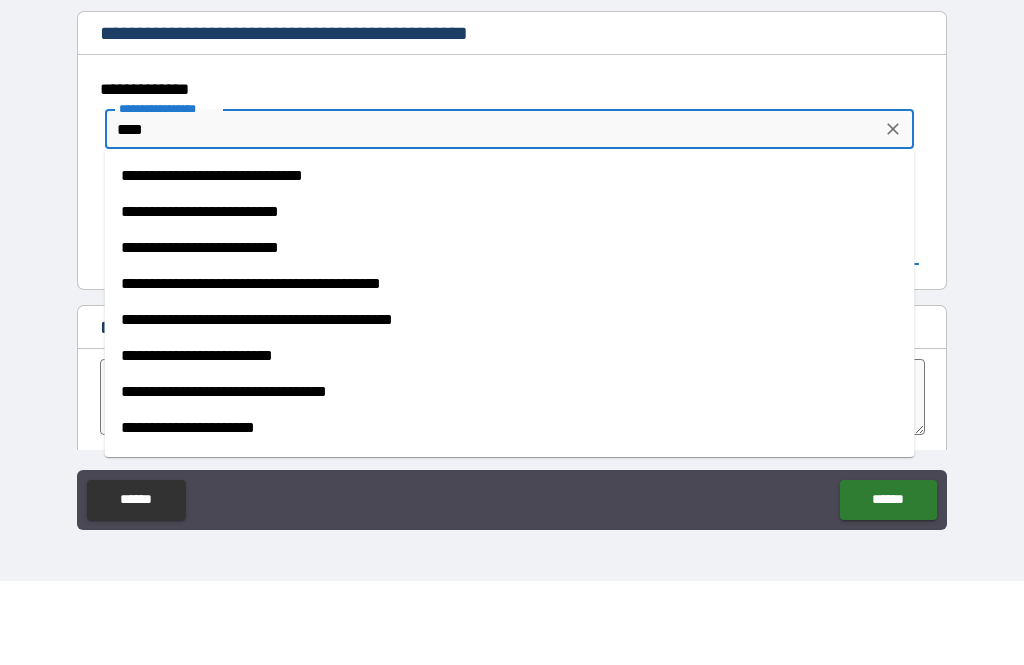 scroll, scrollTop: 296, scrollLeft: 0, axis: vertical 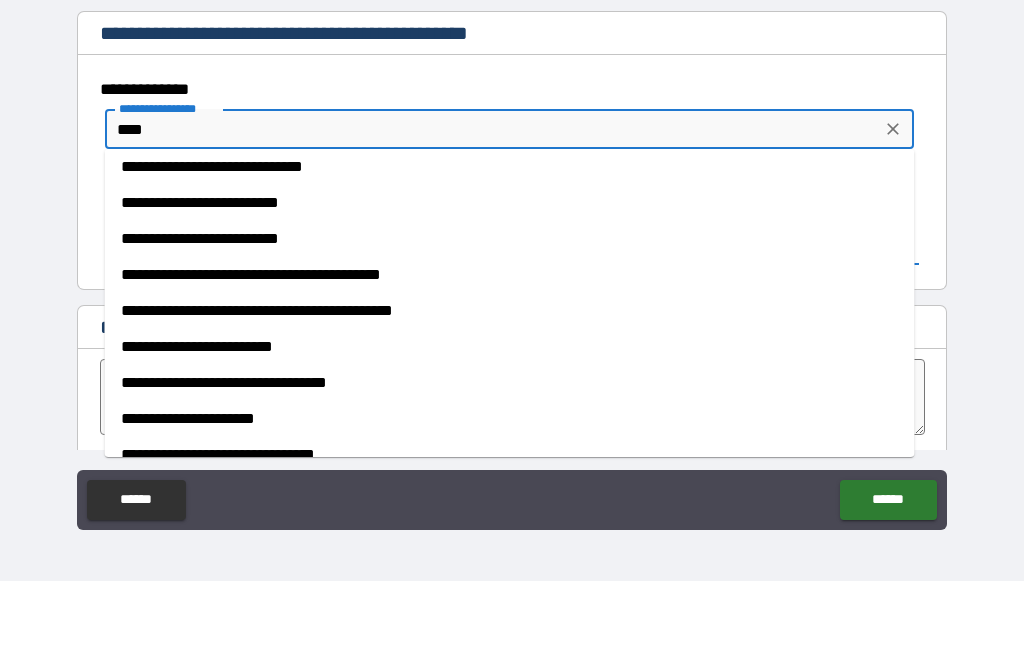 click on "**********" at bounding box center (510, 287) 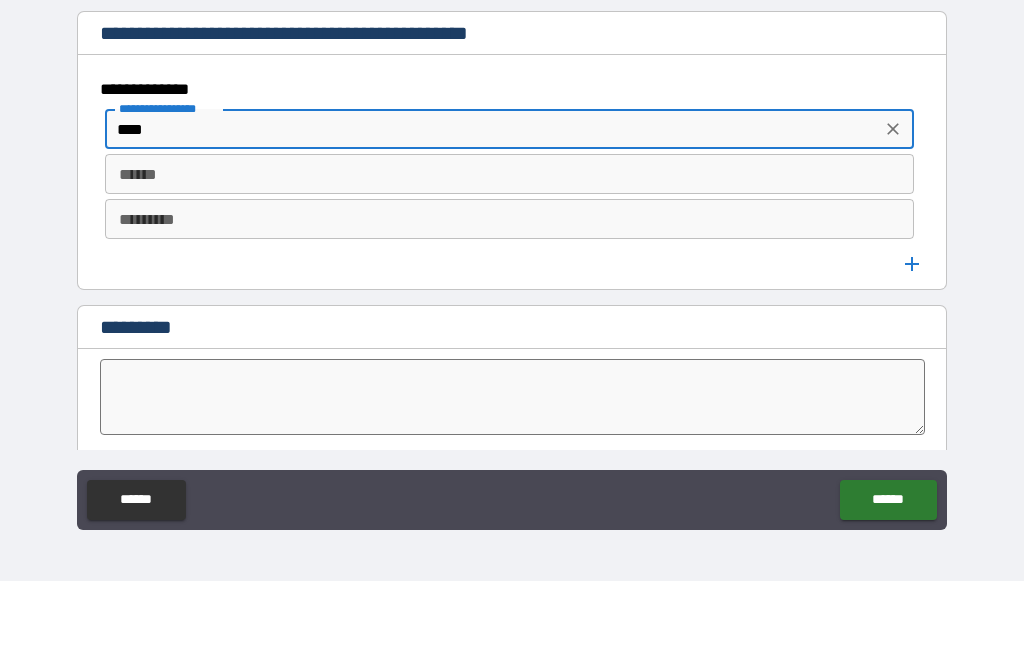 type on "*" 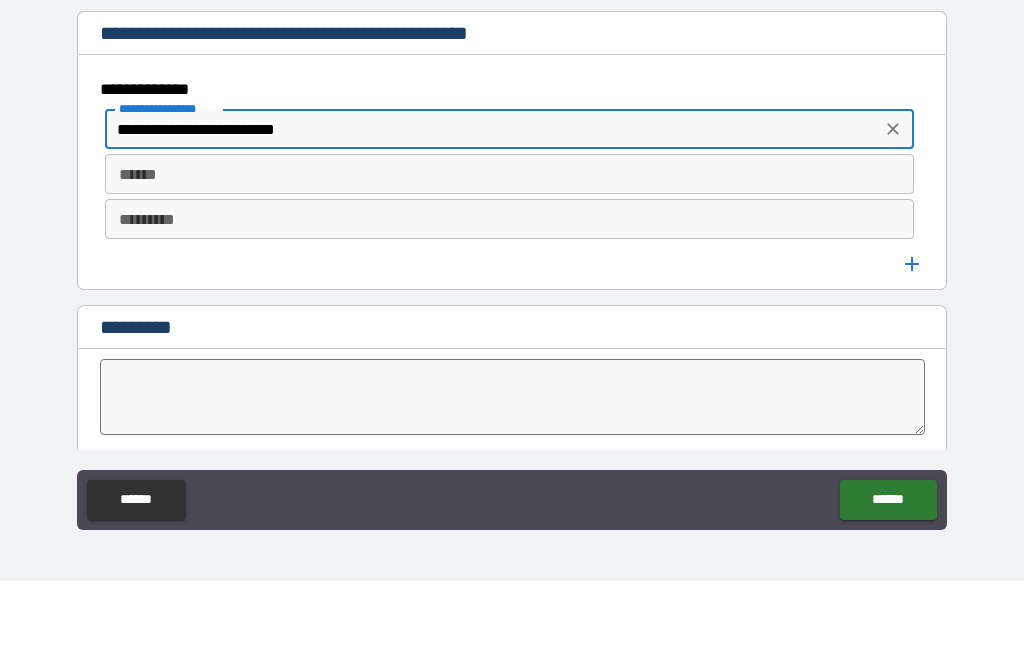 click on "******" at bounding box center [510, 258] 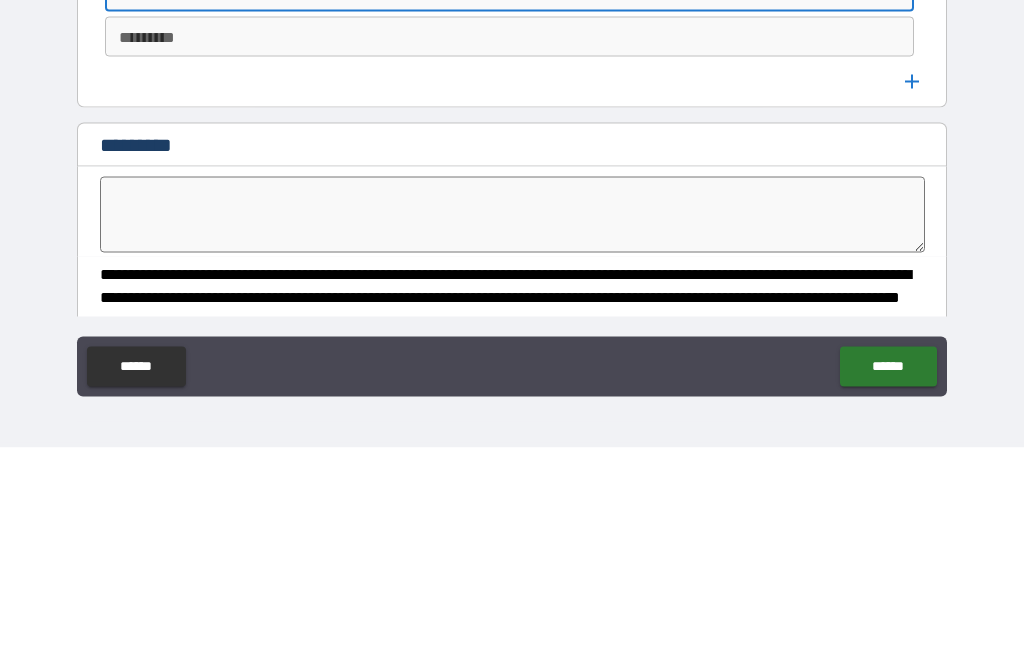 scroll, scrollTop: 11366, scrollLeft: 0, axis: vertical 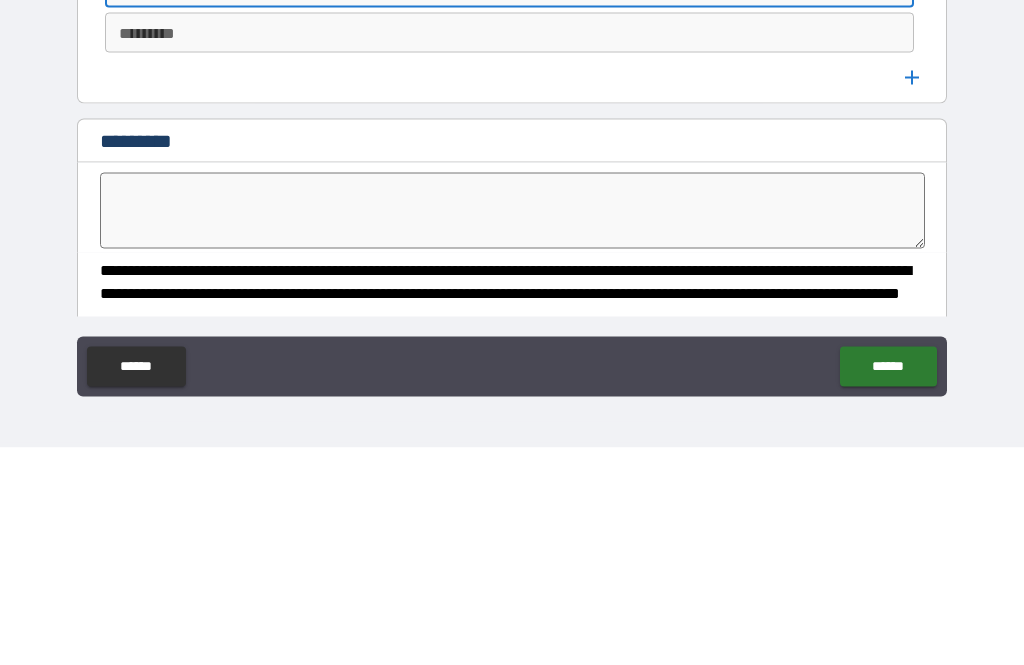 click on "*********" at bounding box center (510, 250) 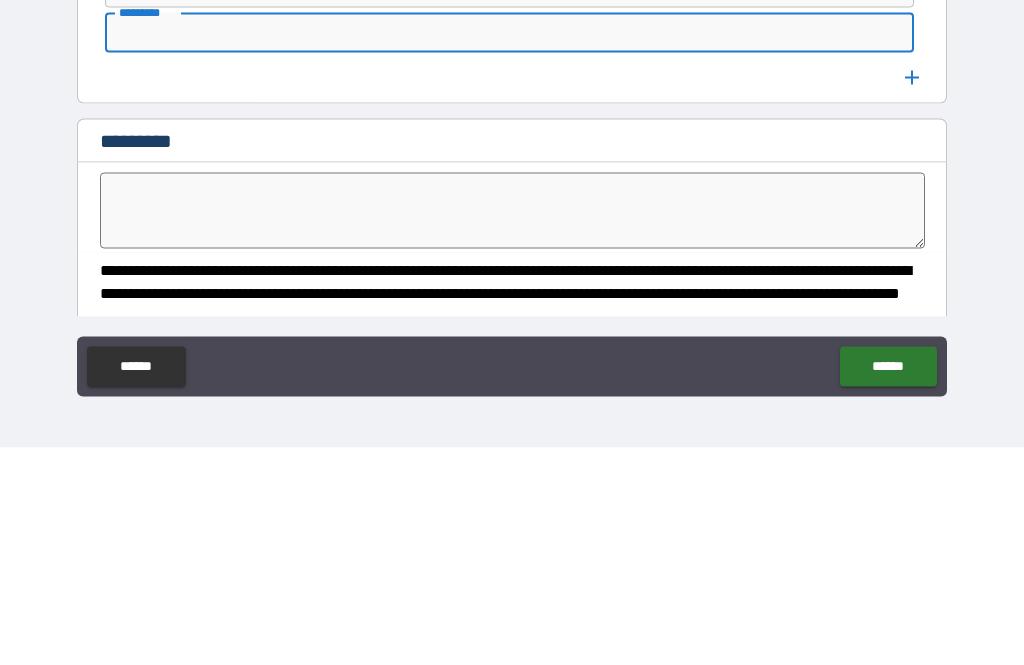 type on "*" 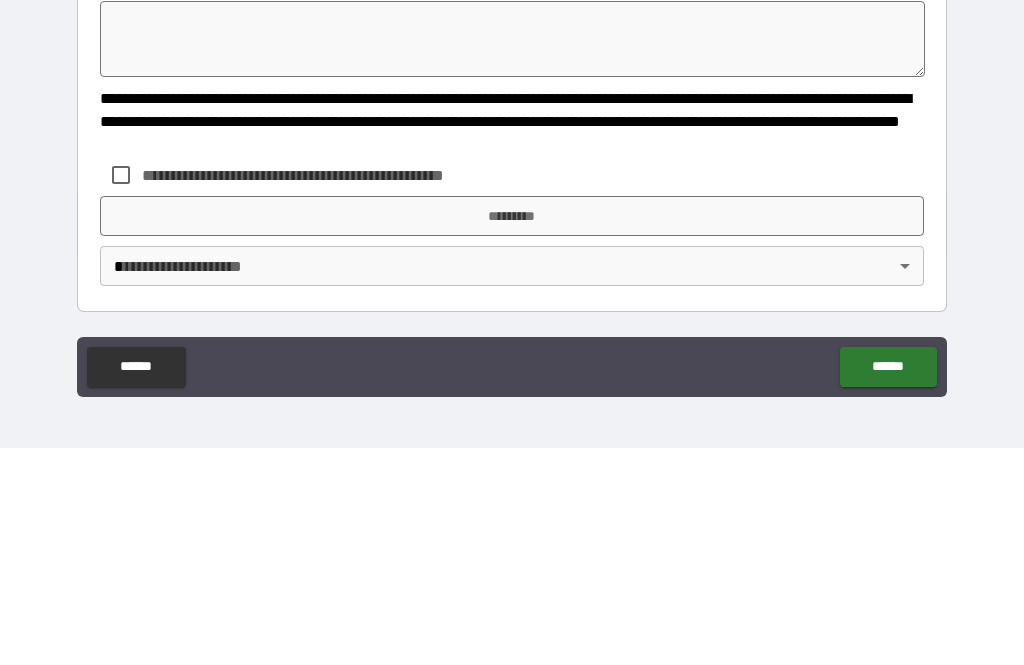 scroll, scrollTop: 11538, scrollLeft: 0, axis: vertical 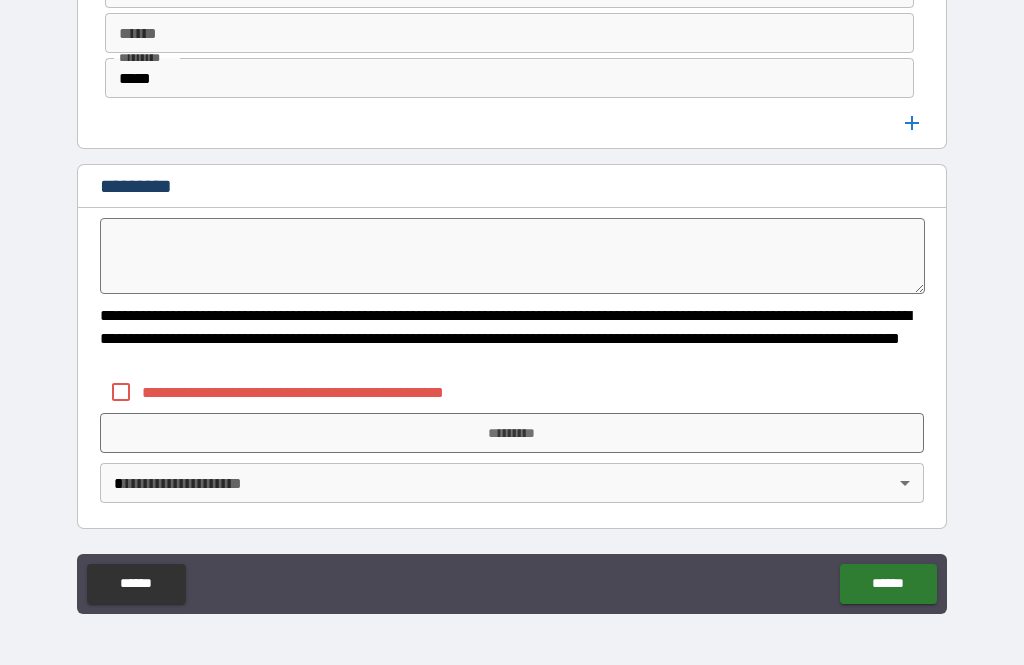 click on "*********" at bounding box center [512, 433] 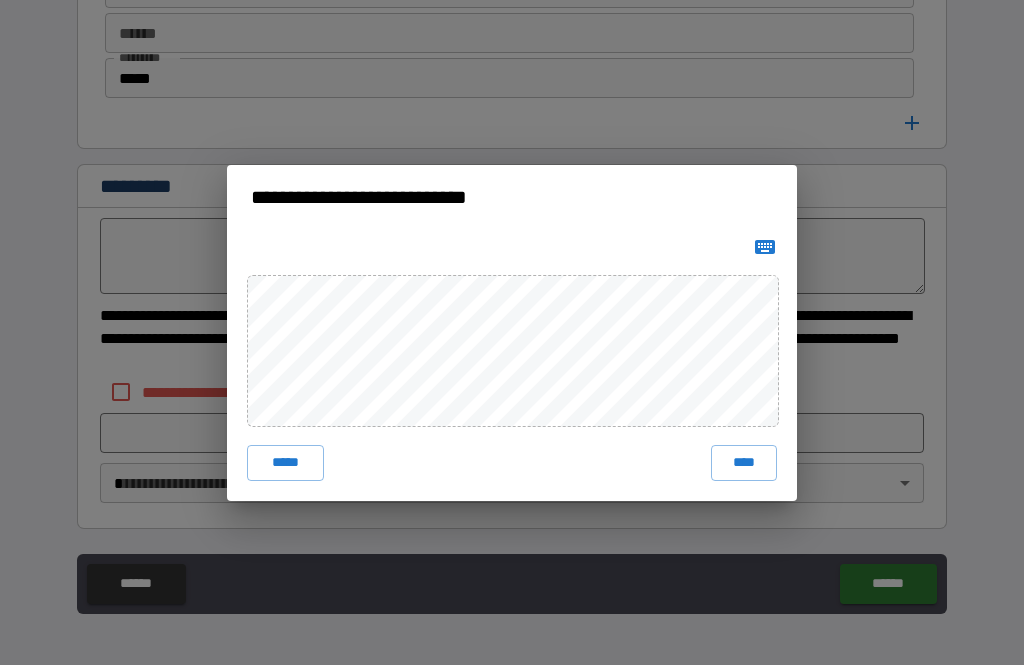click on "****" at bounding box center [744, 463] 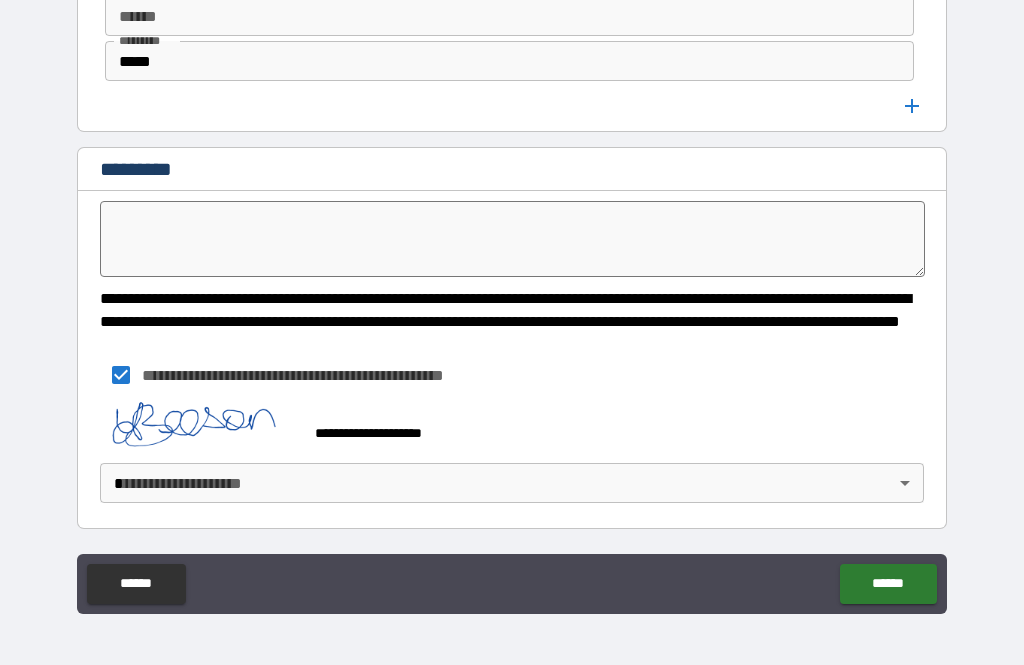 scroll, scrollTop: 11555, scrollLeft: 0, axis: vertical 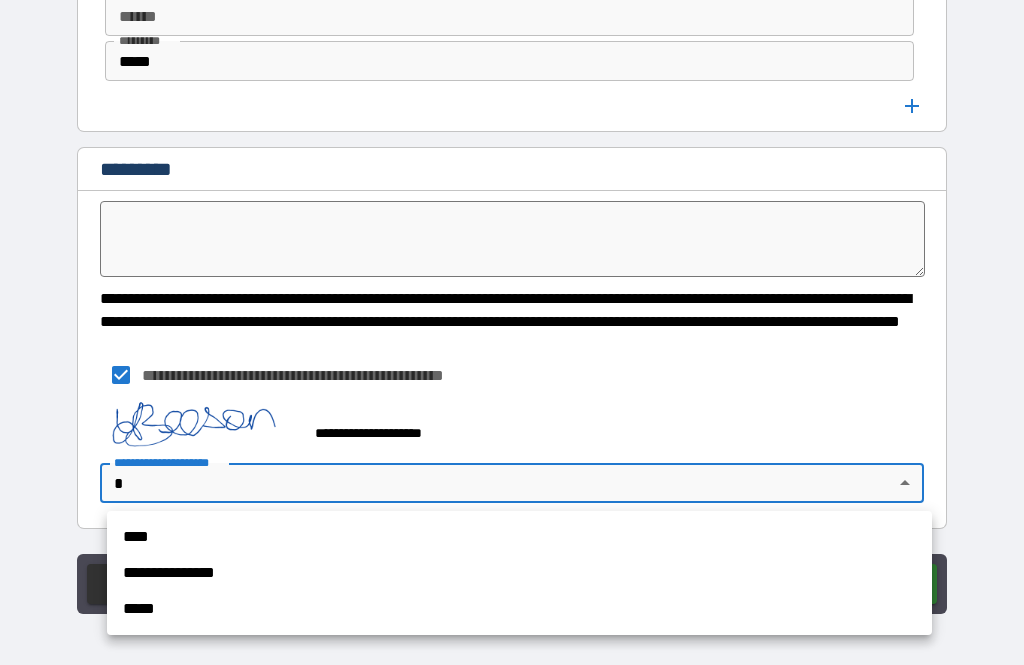 click on "**********" at bounding box center (519, 573) 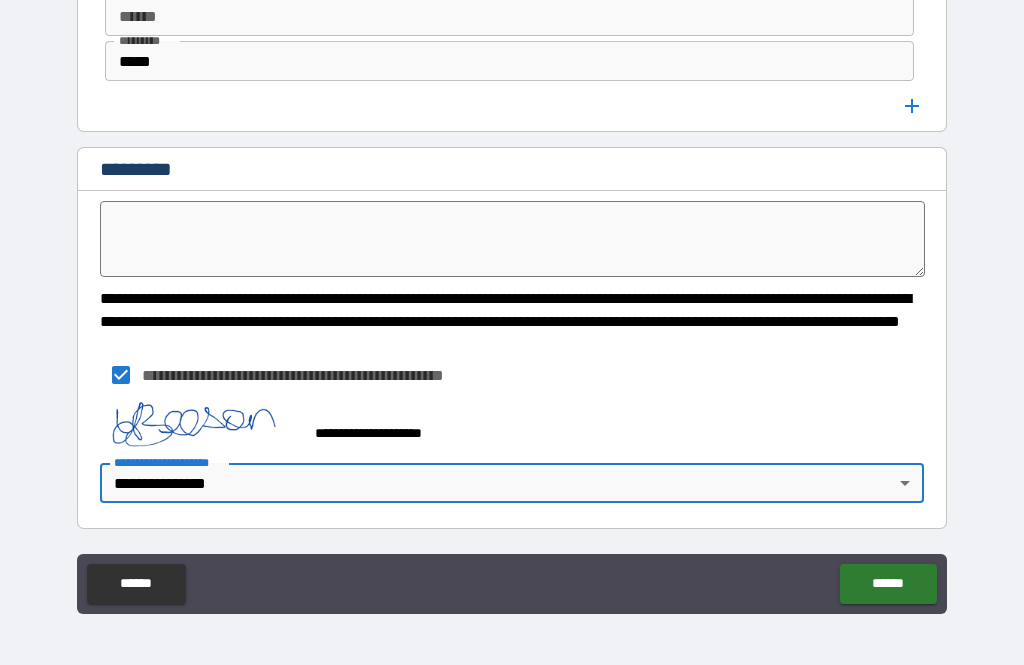 type on "*" 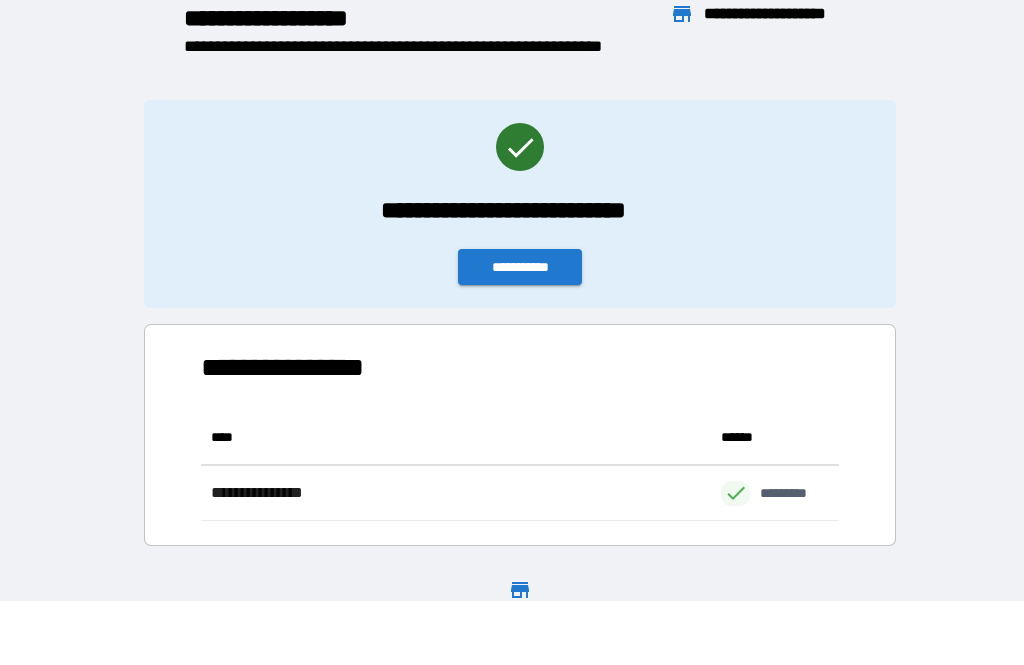 scroll, scrollTop: 1, scrollLeft: 1, axis: both 